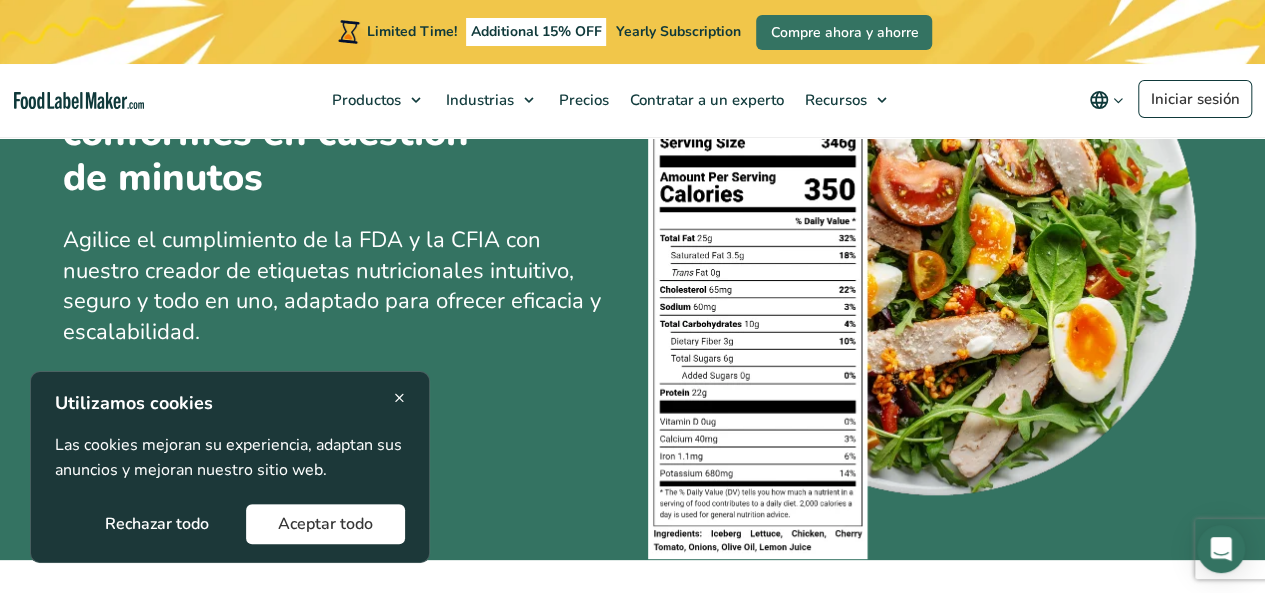 scroll, scrollTop: 232, scrollLeft: 0, axis: vertical 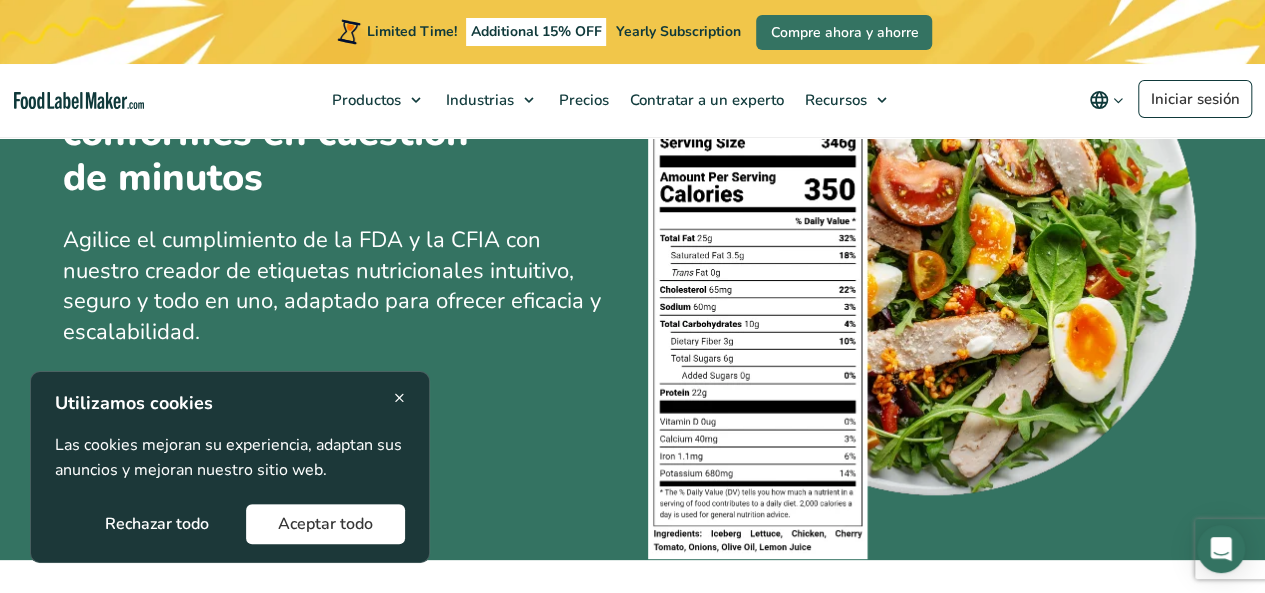 click on "Aceptar todo" at bounding box center (325, 524) 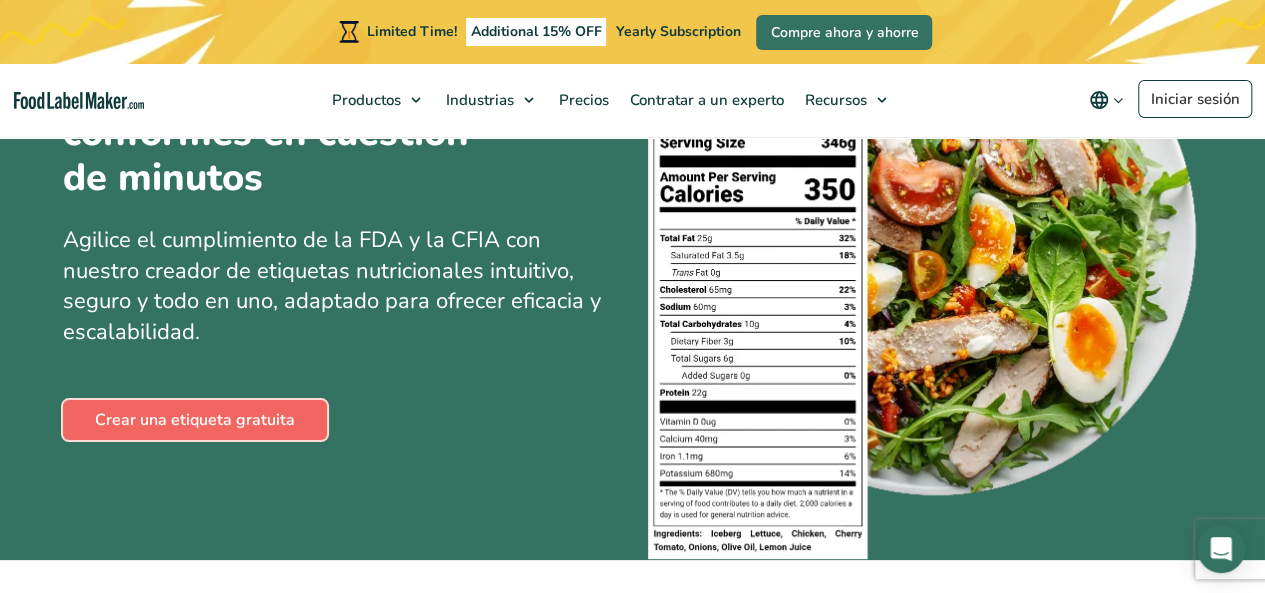 click on "Crear una etiqueta gratuita" at bounding box center [195, 420] 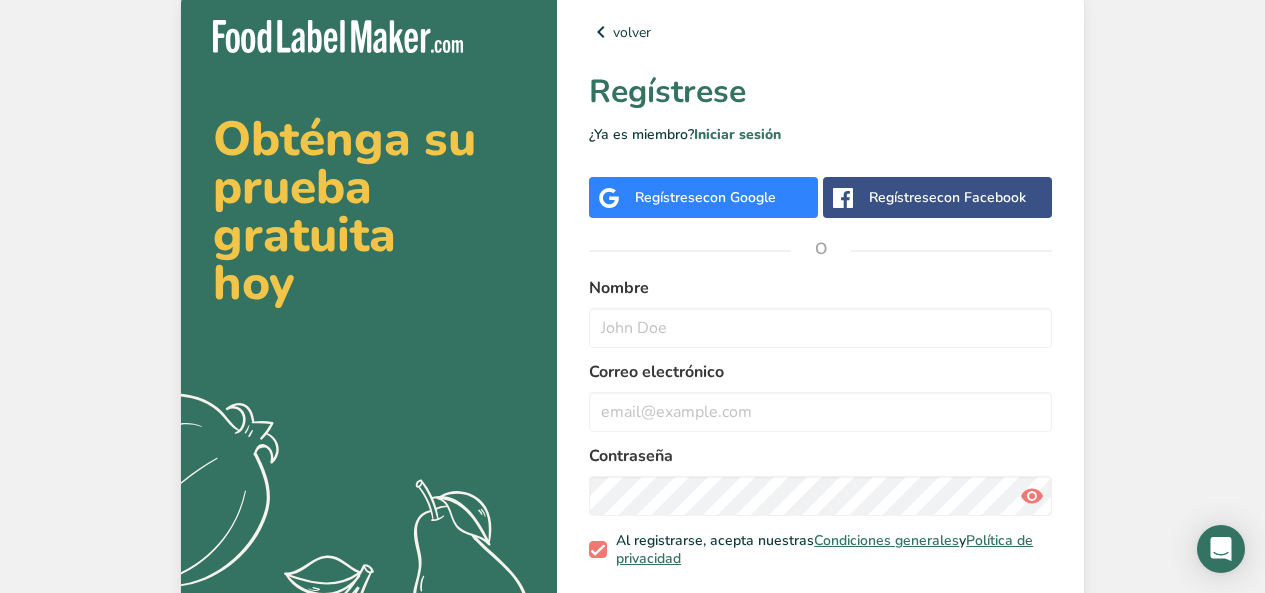 scroll, scrollTop: 0, scrollLeft: 0, axis: both 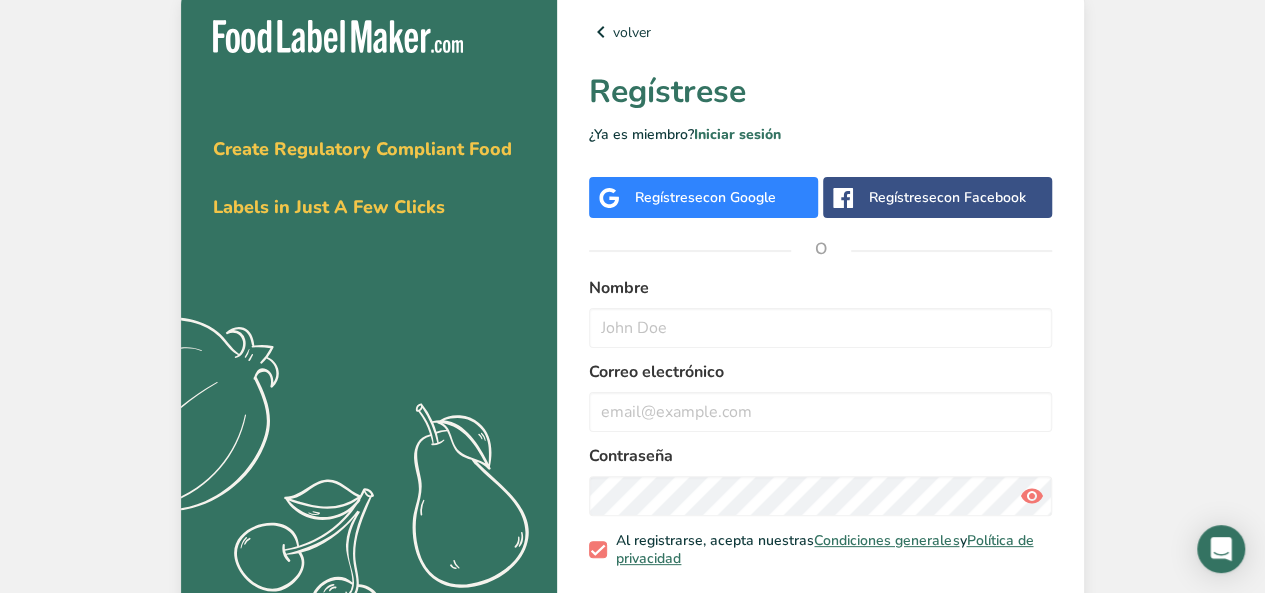 click on "con Google" at bounding box center (739, 197) 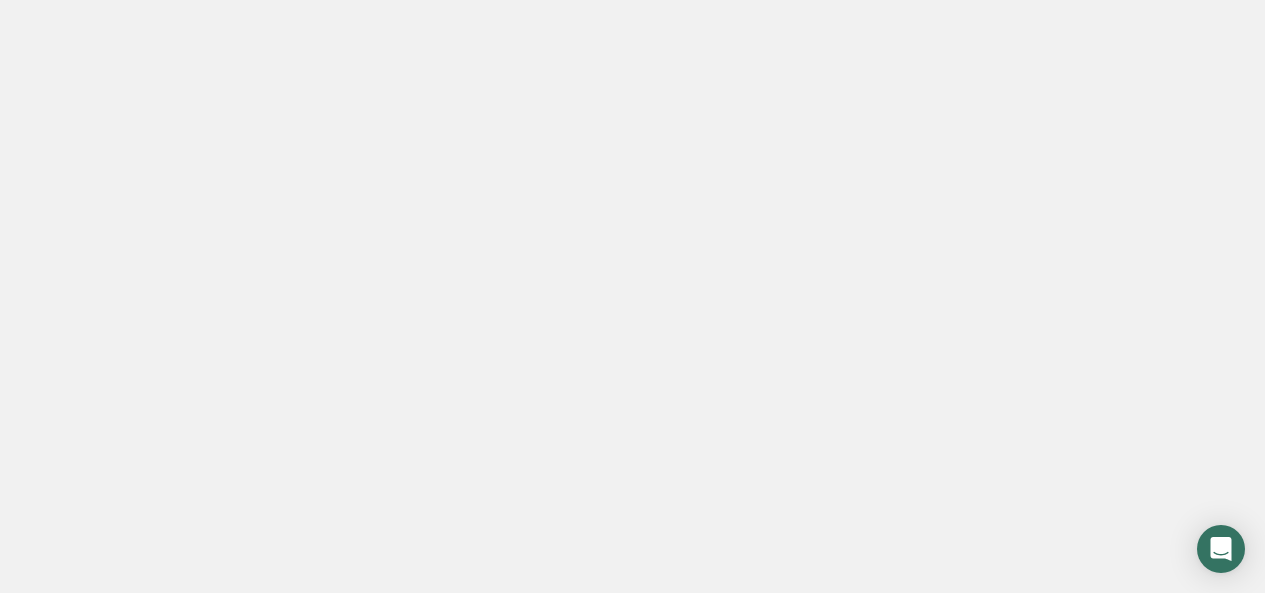 scroll, scrollTop: 0, scrollLeft: 0, axis: both 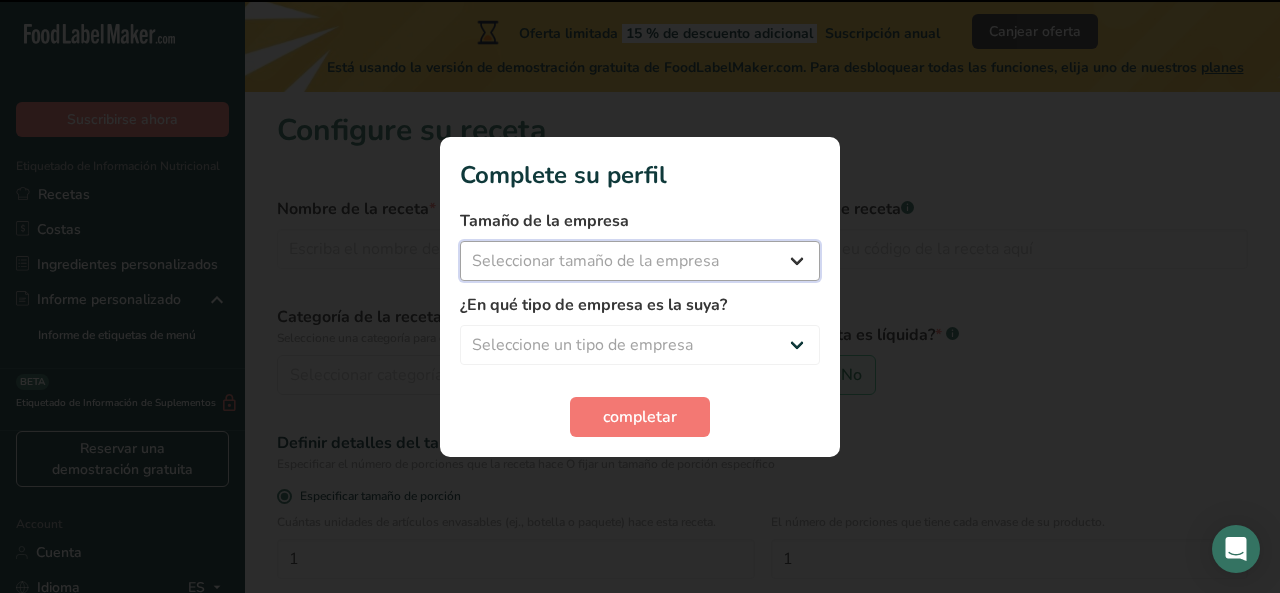 click on "Seleccionar tamaño de la empresa
Menos de 10 empleados
De 10 a 50 empleados
De 51 a 500 empleados
Más de 500 empleados" at bounding box center [640, 261] 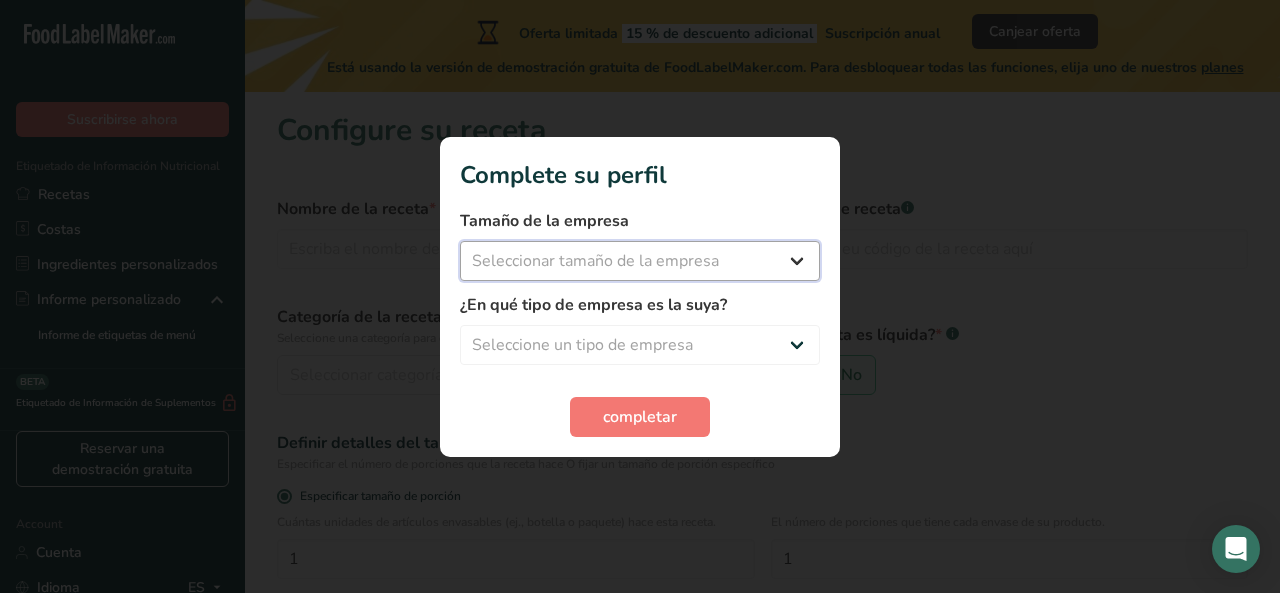 select on "1" 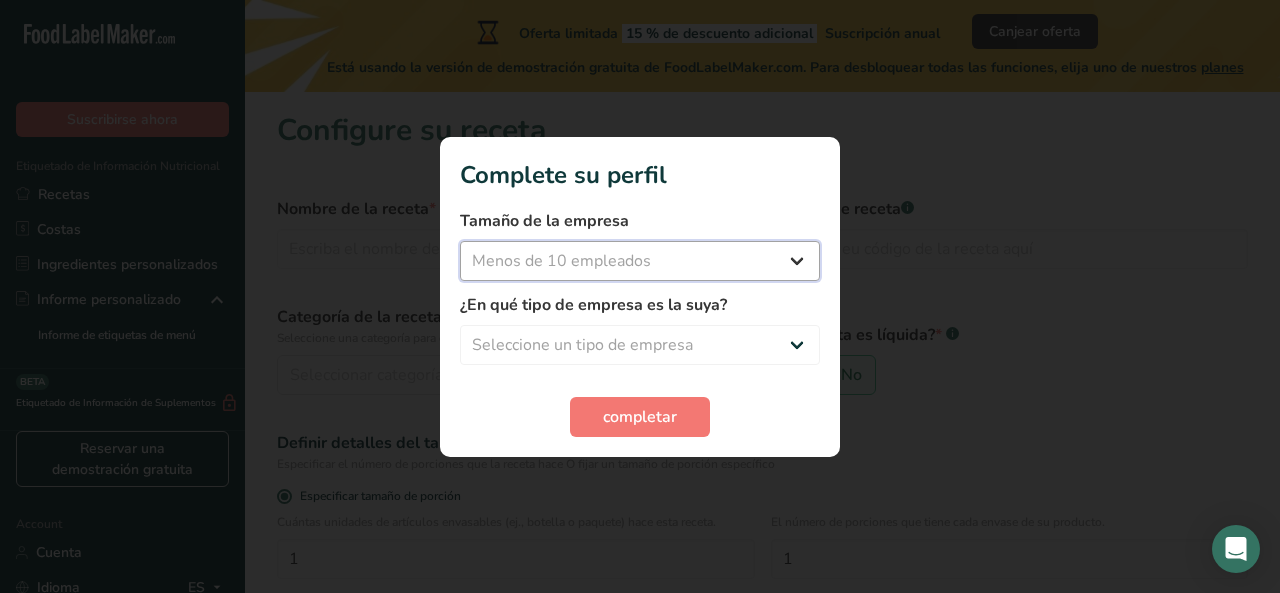 click on "Seleccionar tamaño de la empresa
Menos de 10 empleados
De 10 a 50 empleados
De 51 a 500 empleados
Más de 500 empleados" at bounding box center [640, 261] 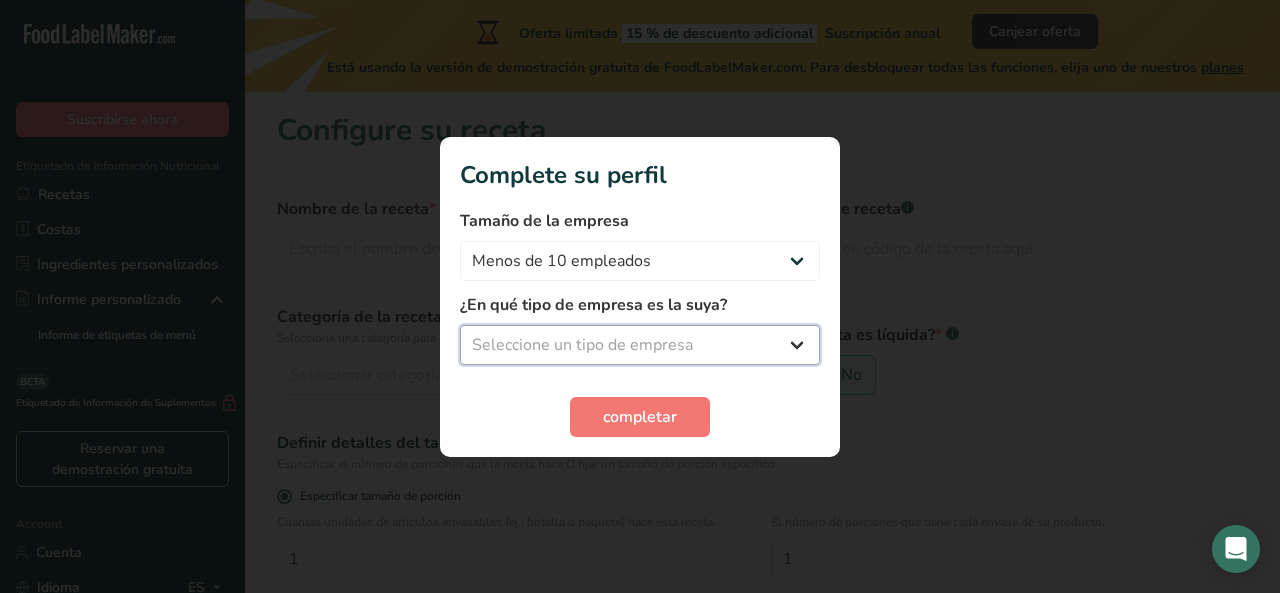 click on "Seleccione un tipo de empresa
Fabricante de alimentos envasados
Restaurante y cafetería
Panadería
Empresa de comidas preparadas y cáterin
Nutricionista
Bloguero gastronómico
Entrenador personal
Otro" at bounding box center (640, 345) 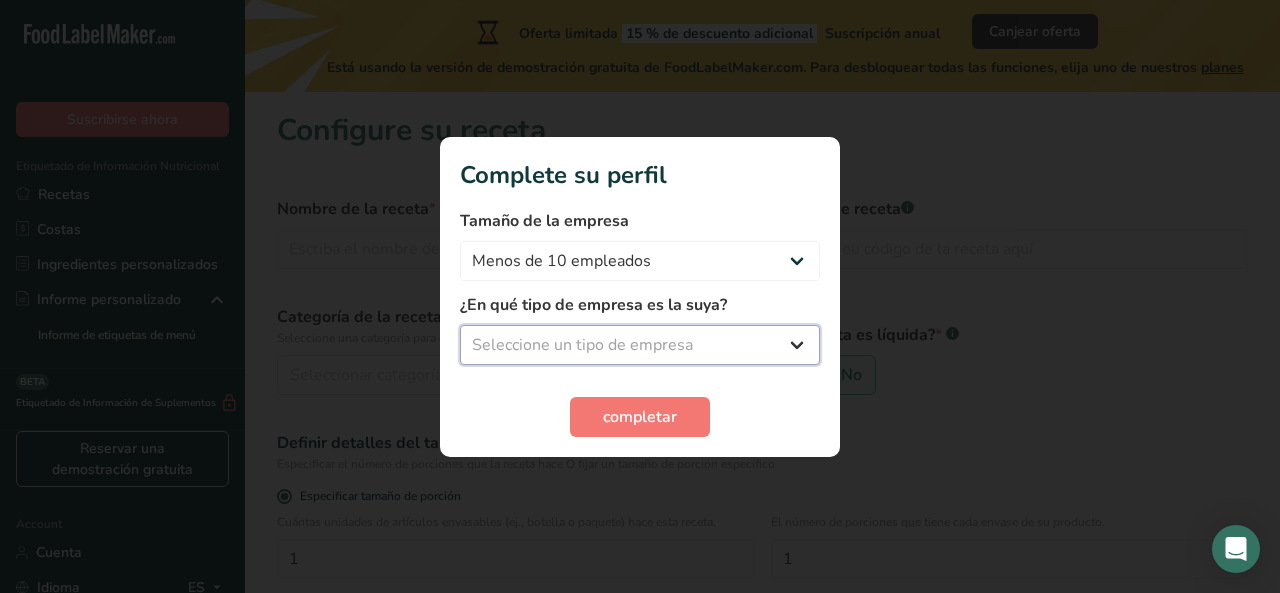 click on "Seleccione un tipo de empresa
Fabricante de alimentos envasados
Restaurante y cafetería
Panadería
Empresa de comidas preparadas y cáterin
Nutricionista
Bloguero gastronómico
Entrenador personal
Otro" at bounding box center [640, 345] 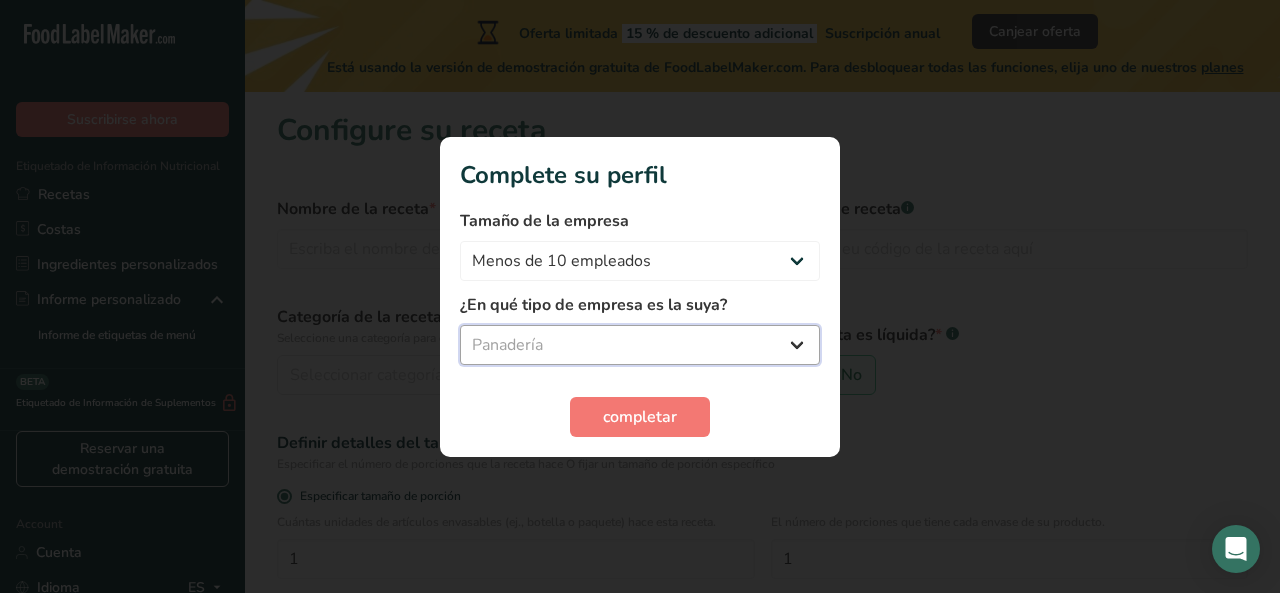 click on "Seleccione un tipo de empresa
Fabricante de alimentos envasados
Restaurante y cafetería
Panadería
Empresa de comidas preparadas y cáterin
Nutricionista
Bloguero gastronómico
Entrenador personal
Otro" at bounding box center [640, 345] 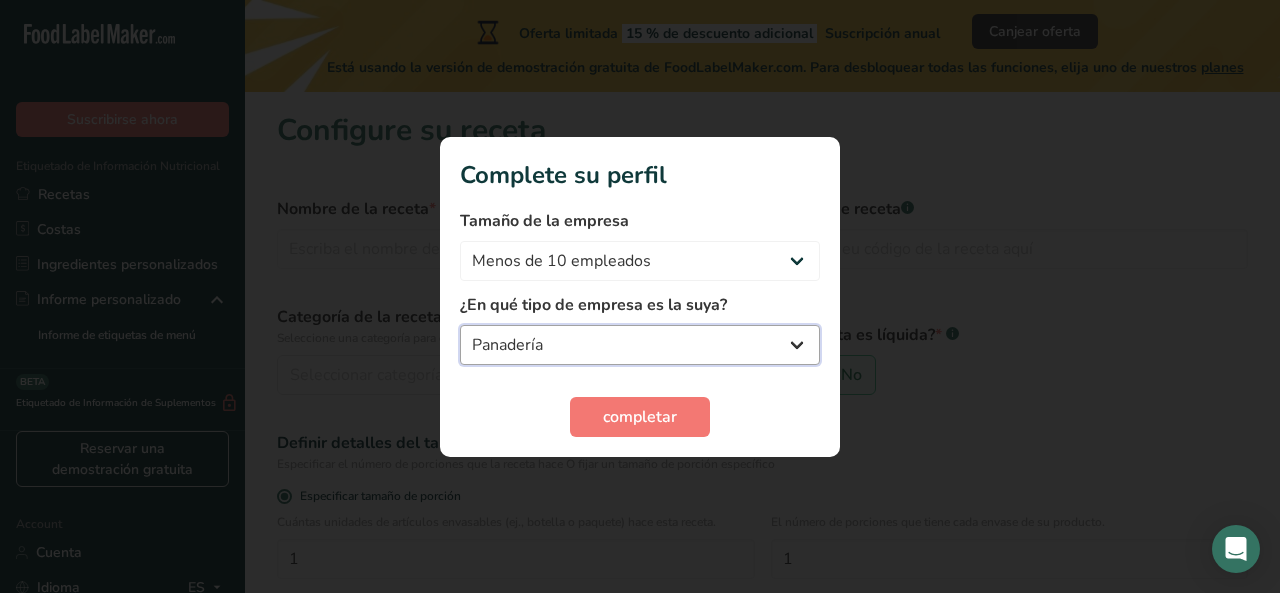 click on "Fabricante de alimentos envasados
Restaurante y cafetería
Panadería
Empresa de comidas preparadas y cáterin
Nutricionista
Bloguero gastronómico
Entrenador personal
Otro" at bounding box center [640, 345] 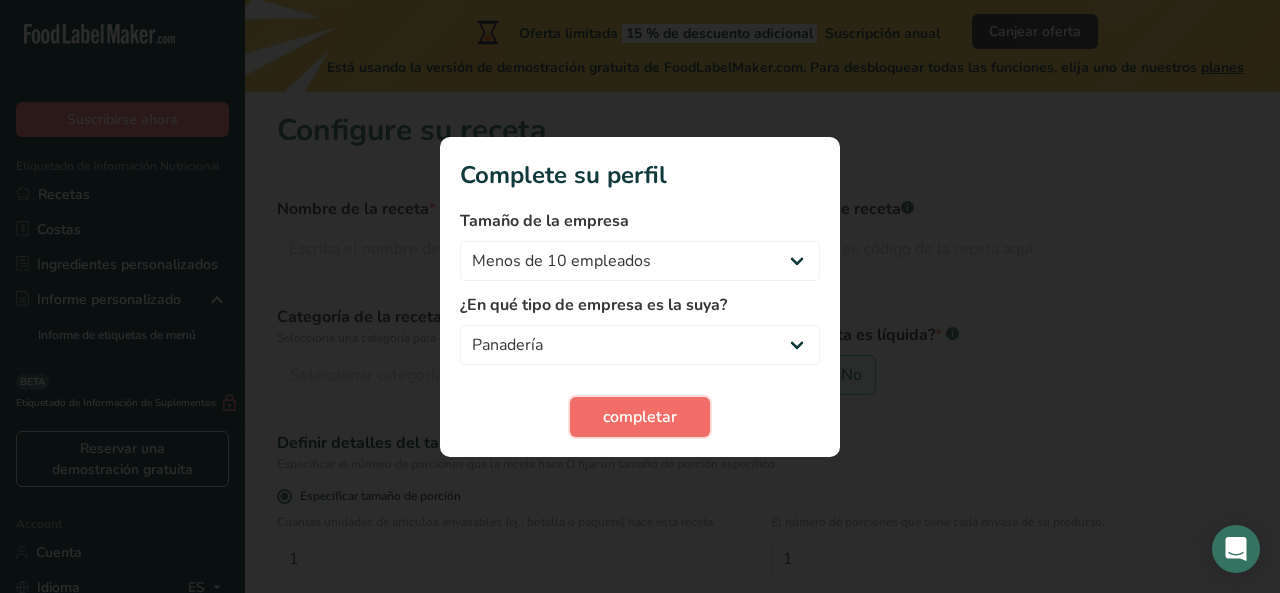 click on "completar" at bounding box center (640, 417) 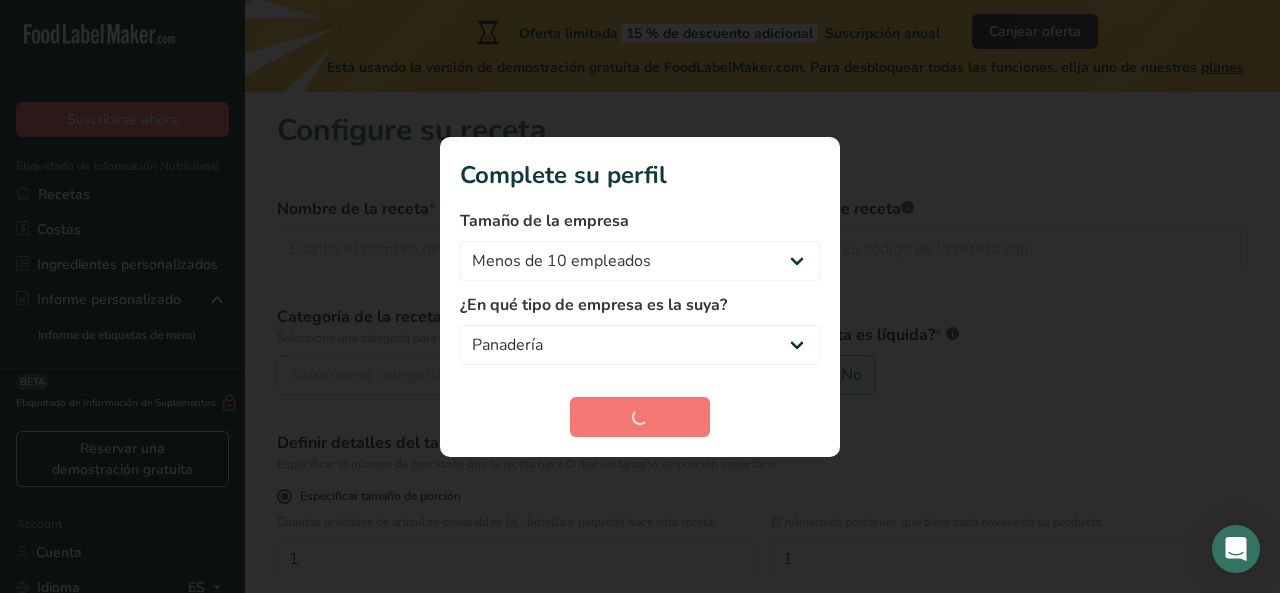 click on "completar" at bounding box center (640, 417) 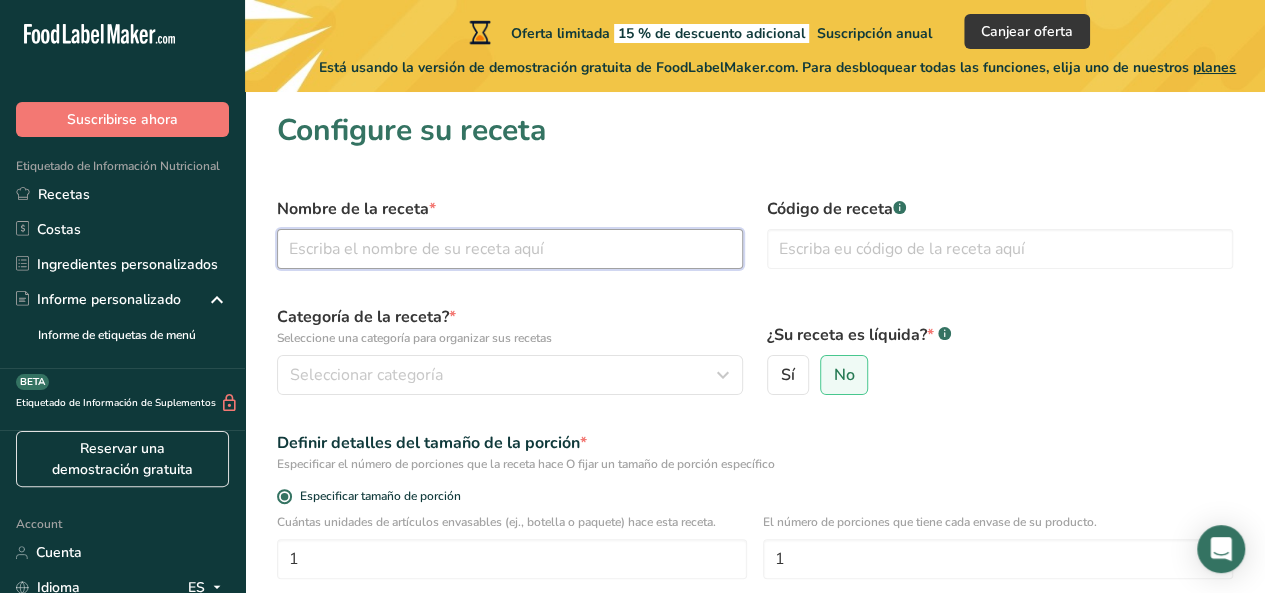 click at bounding box center (510, 249) 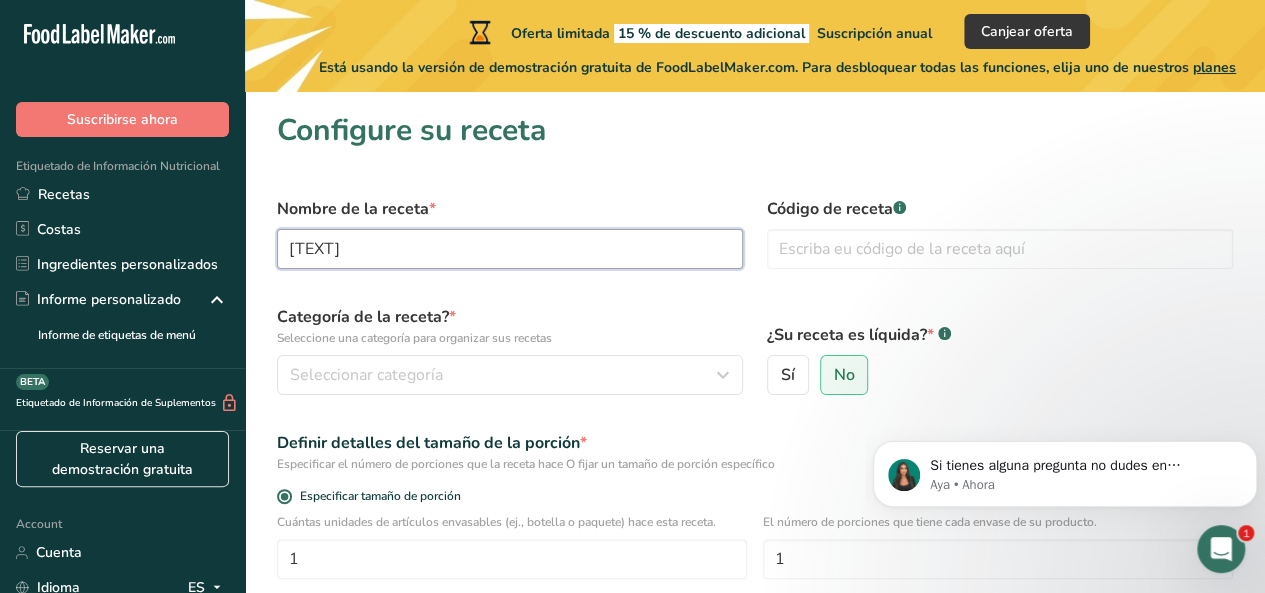 scroll, scrollTop: 0, scrollLeft: 0, axis: both 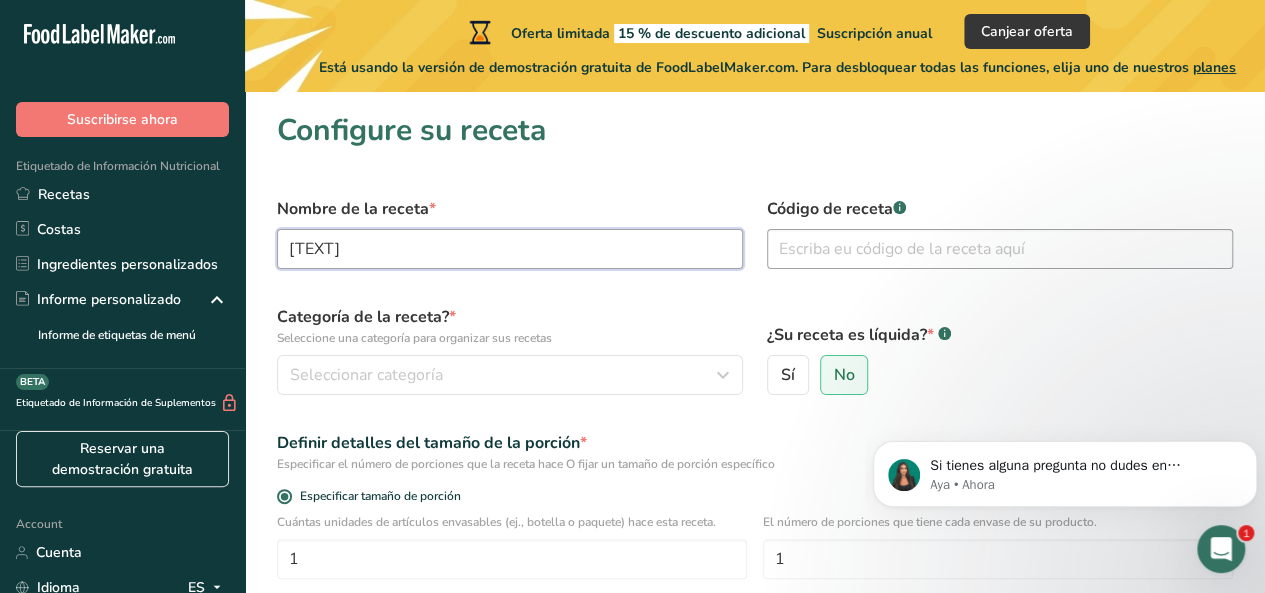 type on "Galetes saludables" 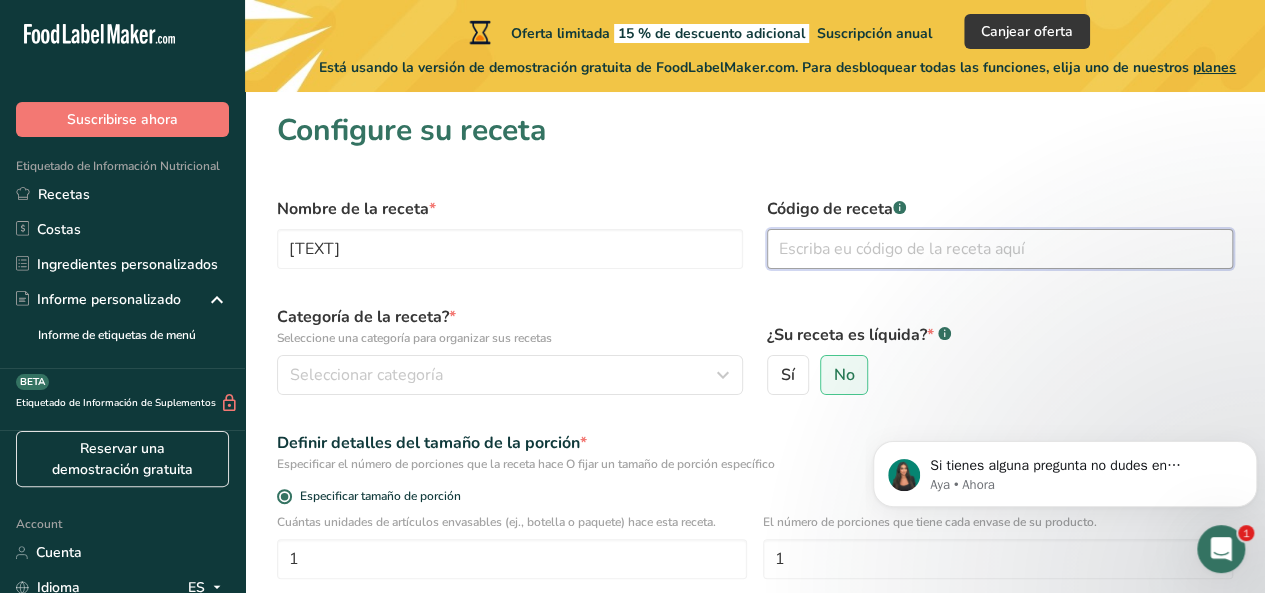 click at bounding box center (1000, 249) 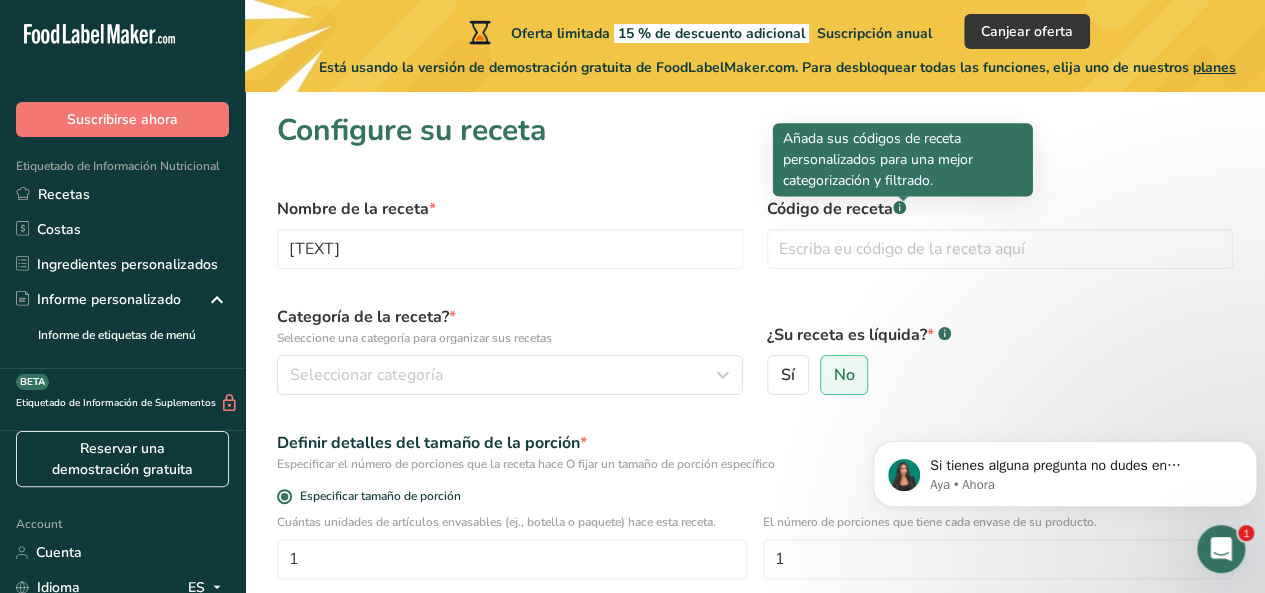 click at bounding box center (903, 201) 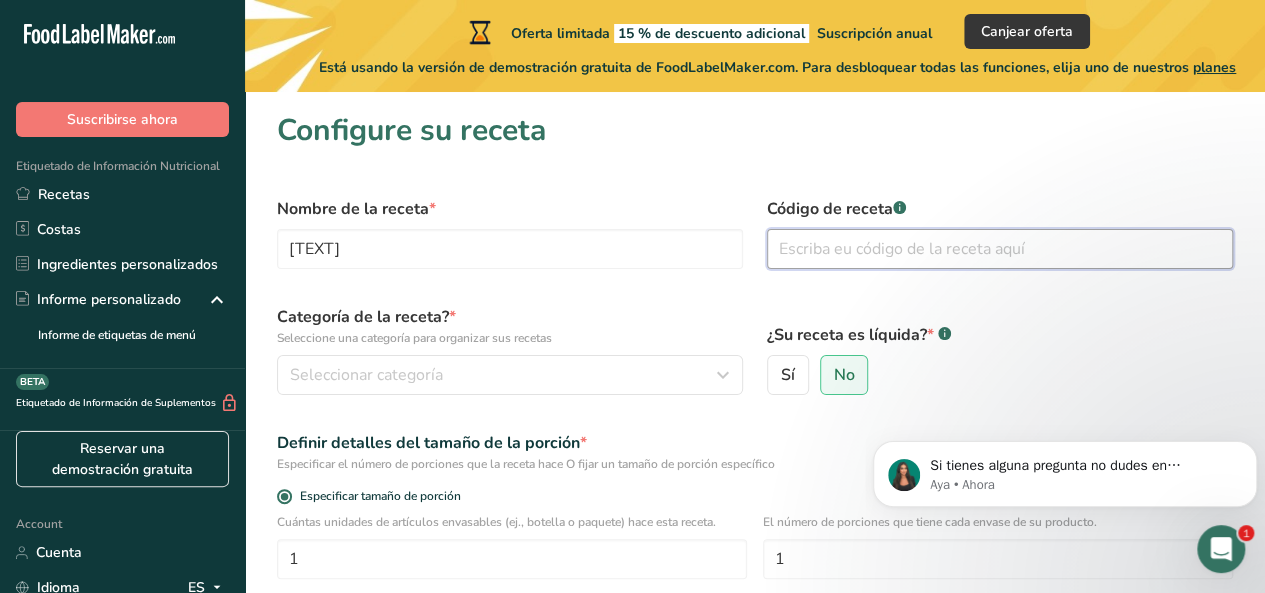 click at bounding box center [1000, 249] 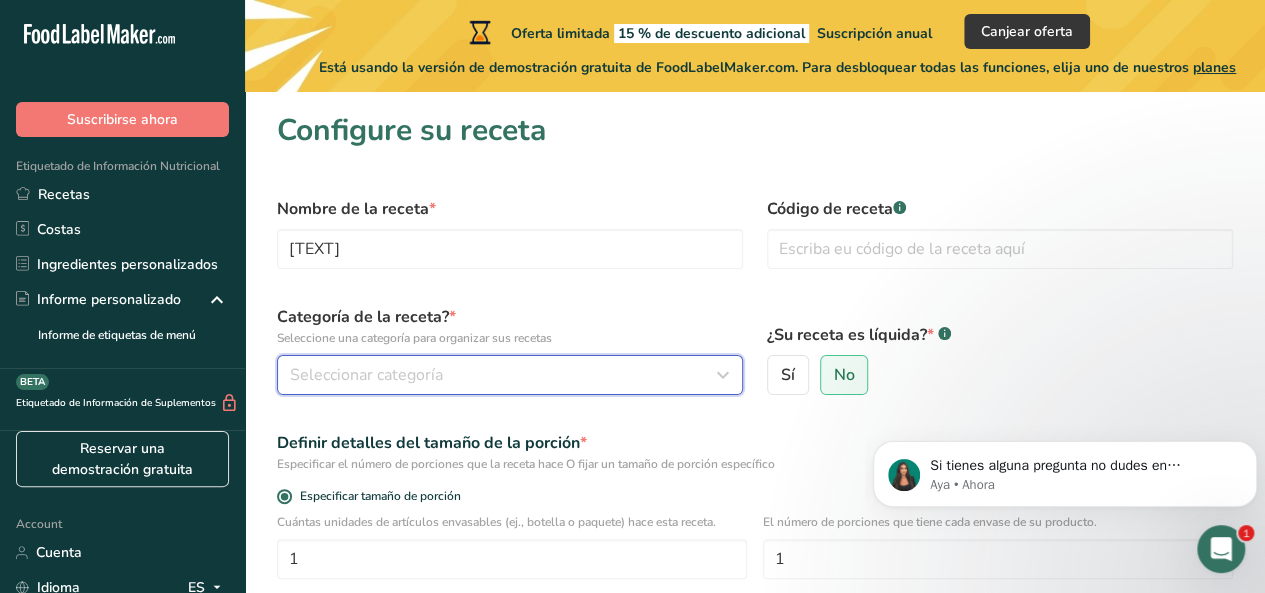 click on "Seleccionar categoría" at bounding box center (504, 375) 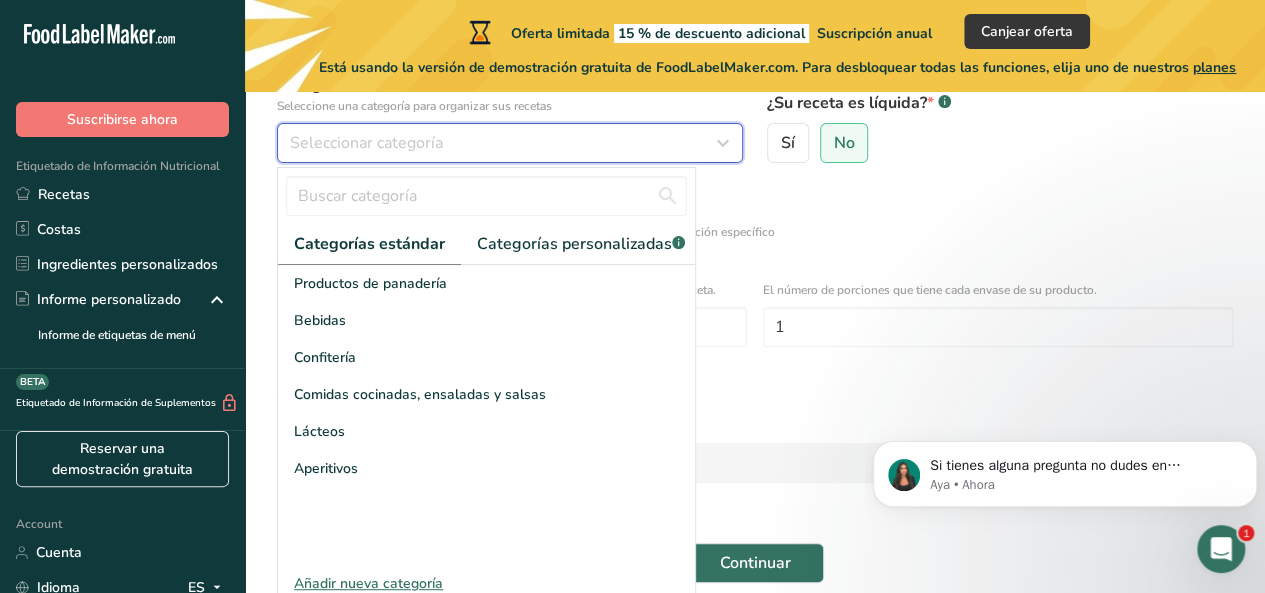 scroll, scrollTop: 261, scrollLeft: 0, axis: vertical 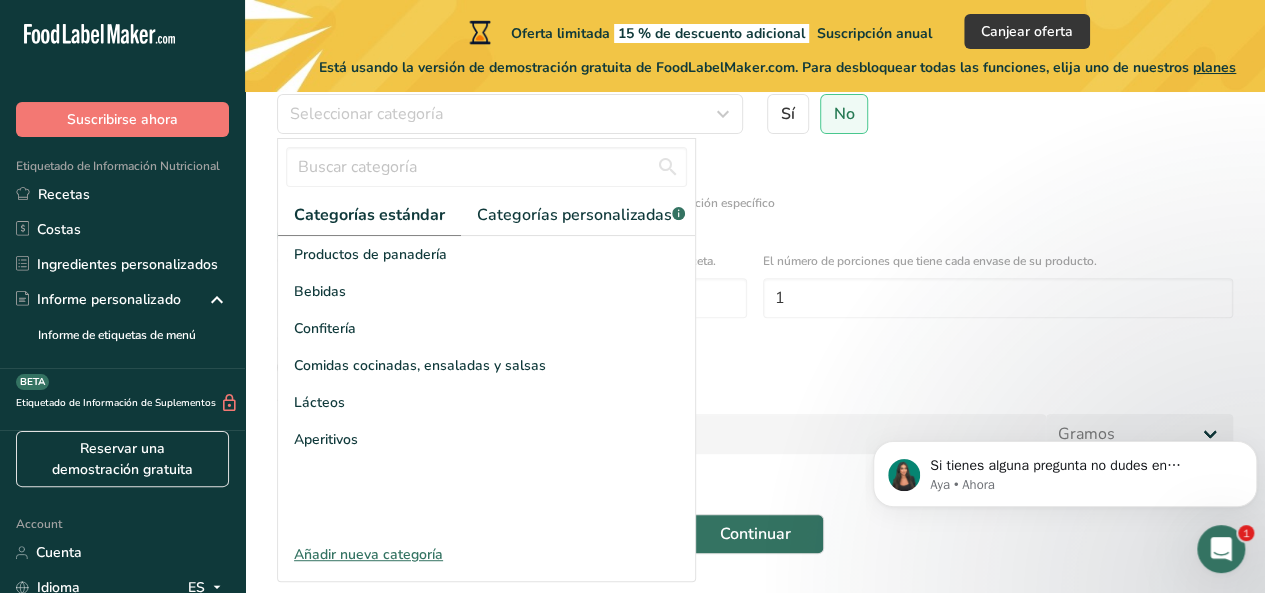 click on "Agregar tamaño de porción de la receta." at bounding box center [755, 397] 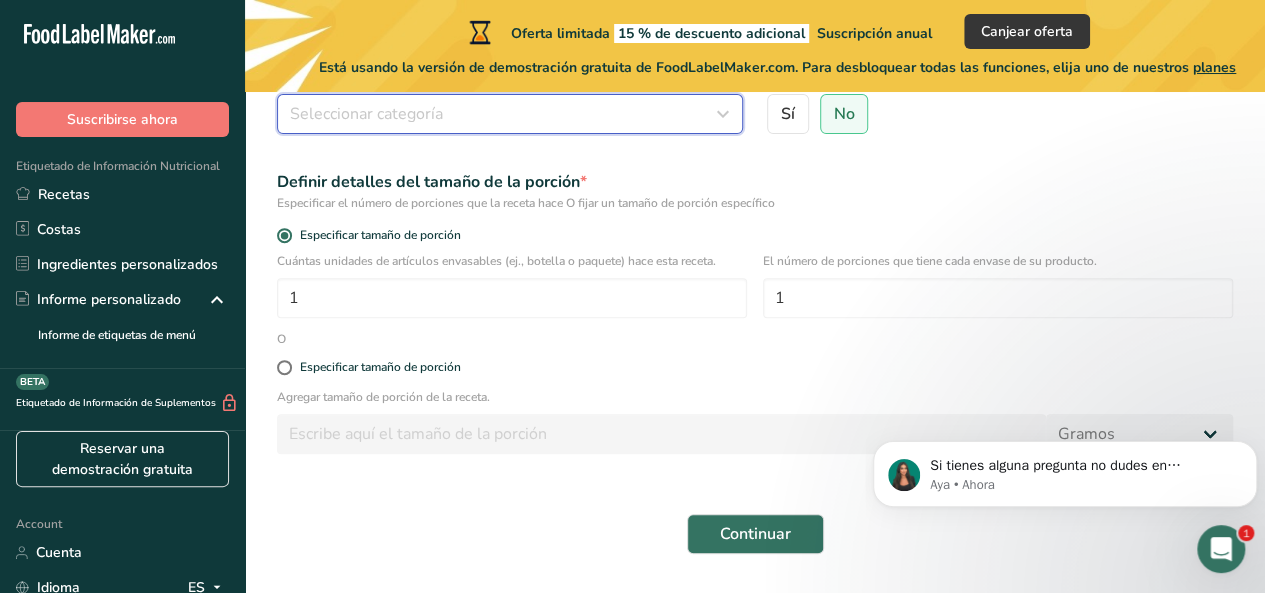 click on "Seleccionar categoría" at bounding box center [504, 114] 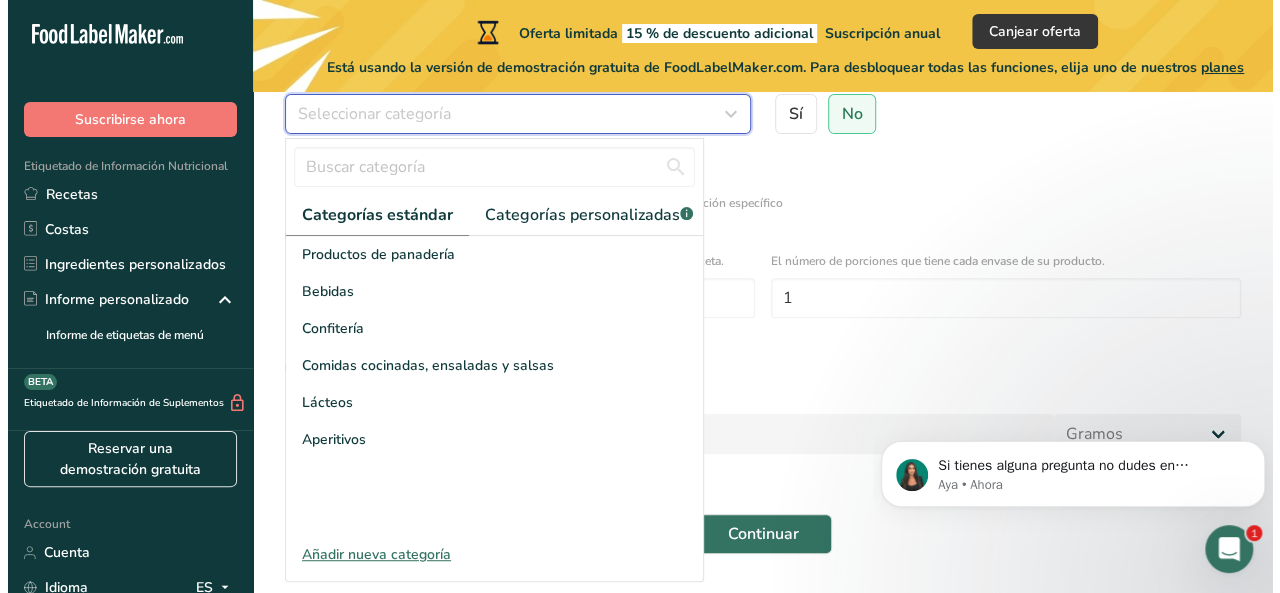 scroll, scrollTop: 0, scrollLeft: 4, axis: horizontal 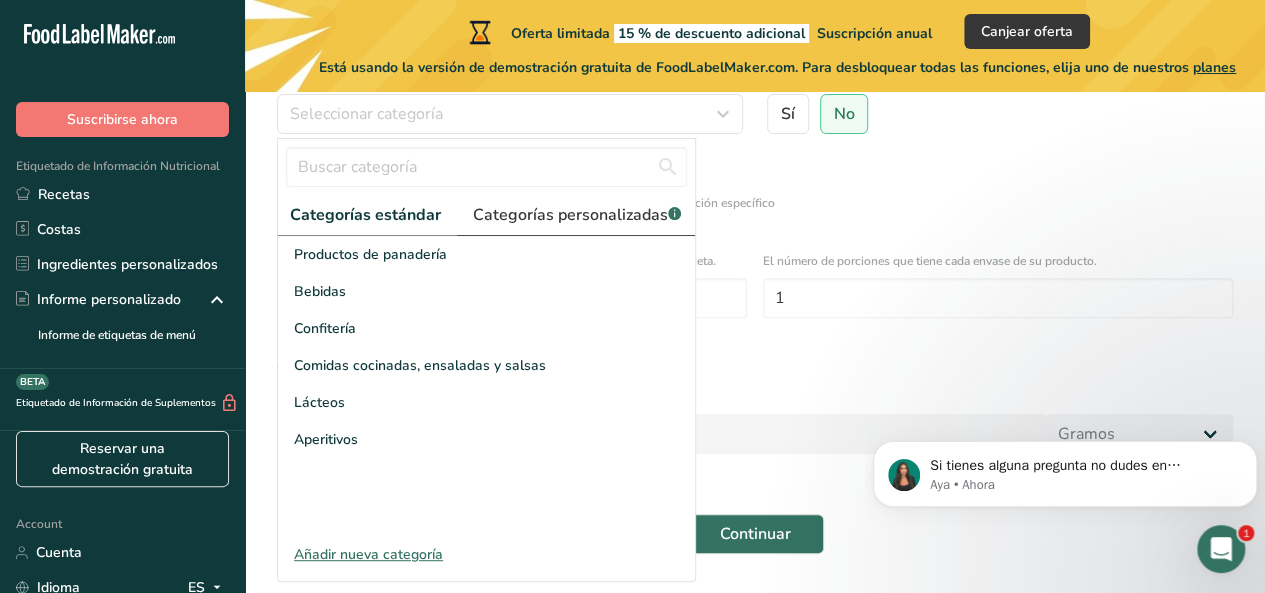 click on "Categorías personalizadas
.a-a{fill:#347362;}.b-a{fill:#fff;}" at bounding box center (577, 215) 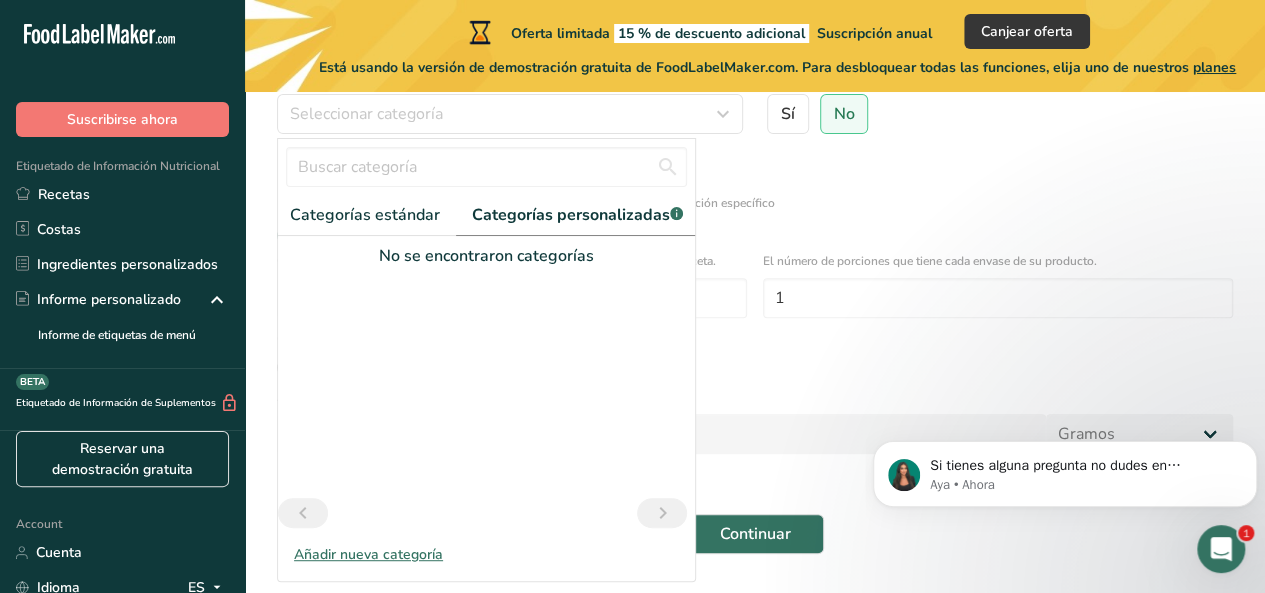 click on "No se encontraron categorías" at bounding box center (486, 256) 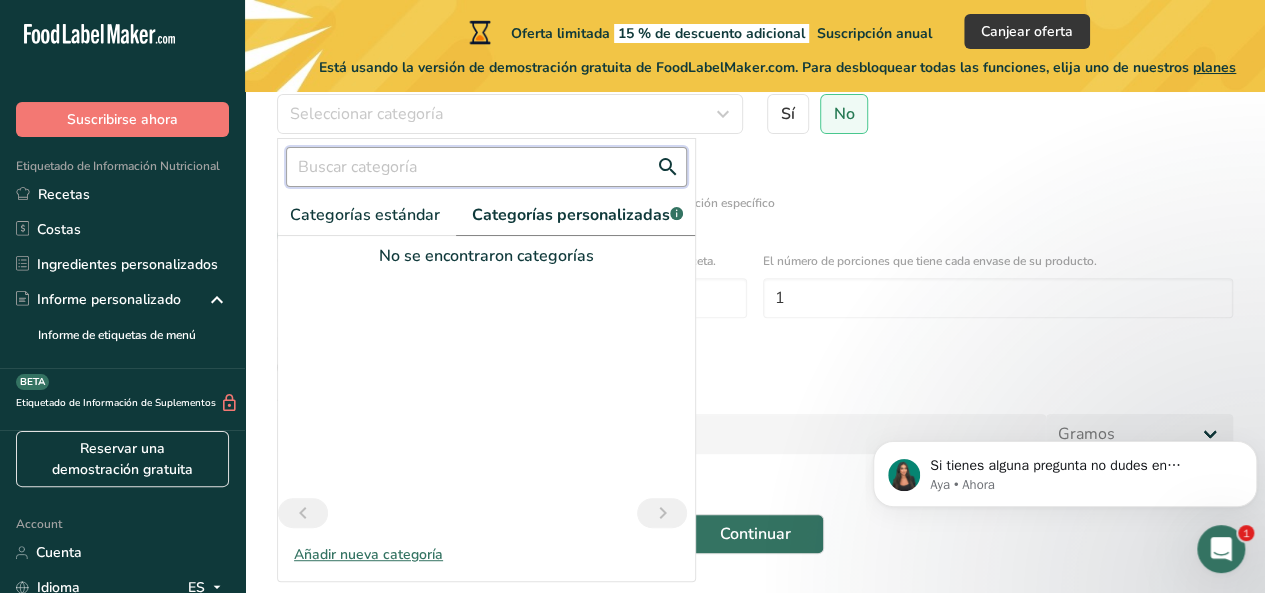 click at bounding box center (486, 167) 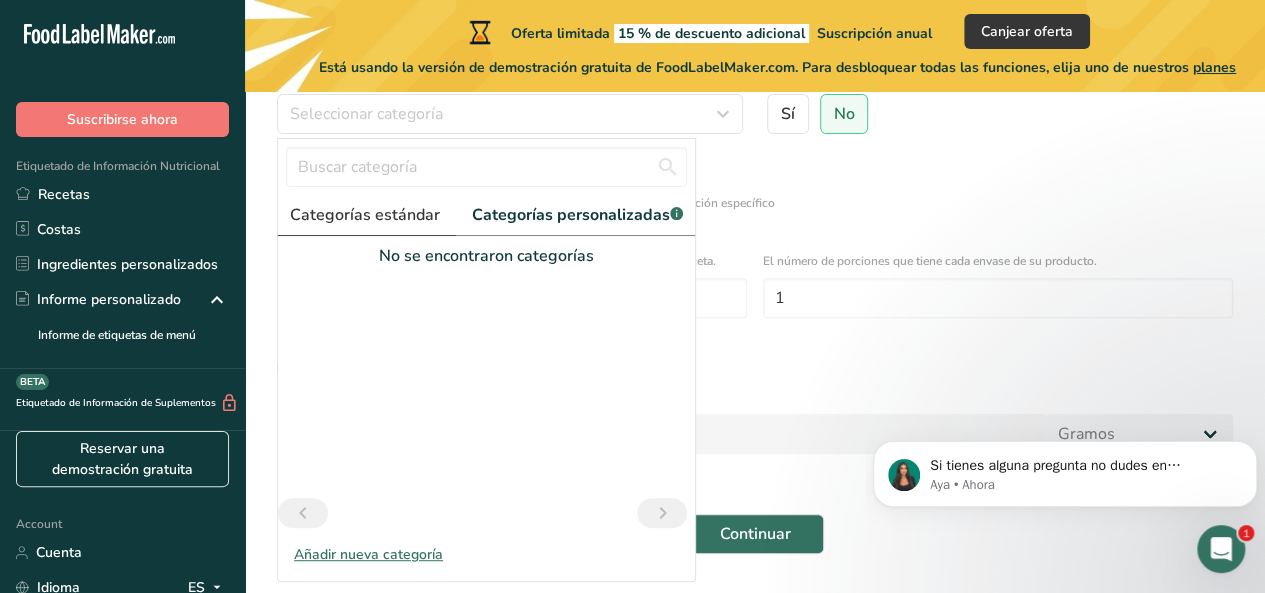 click on "Categorías estándar" at bounding box center [365, 215] 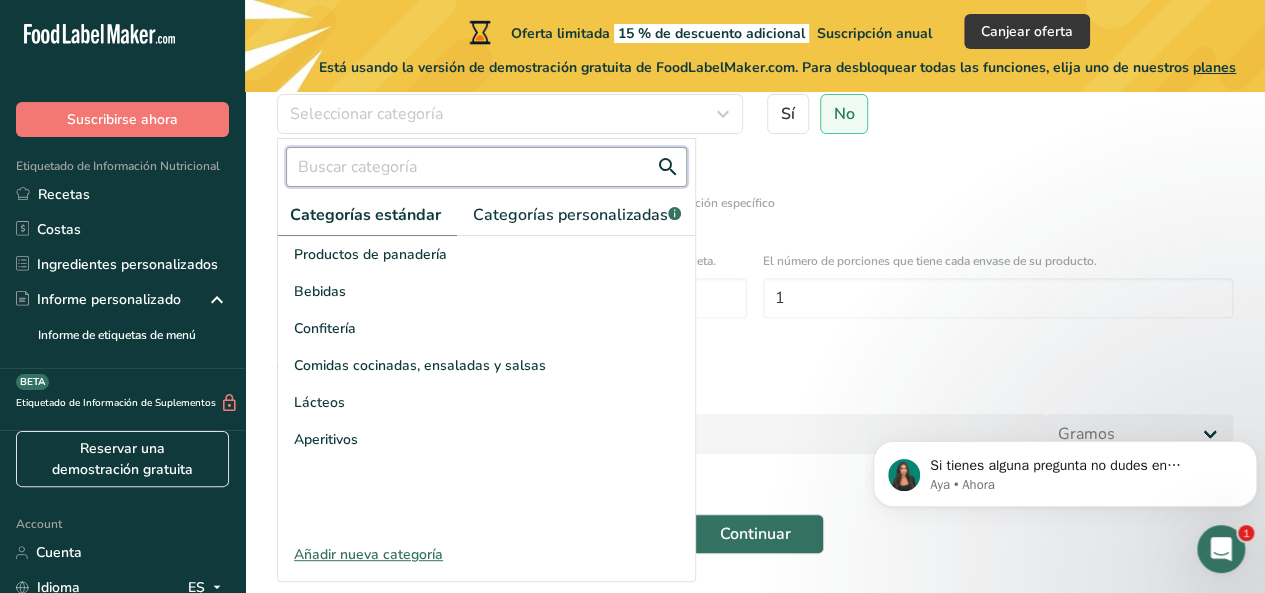 click at bounding box center (486, 167) 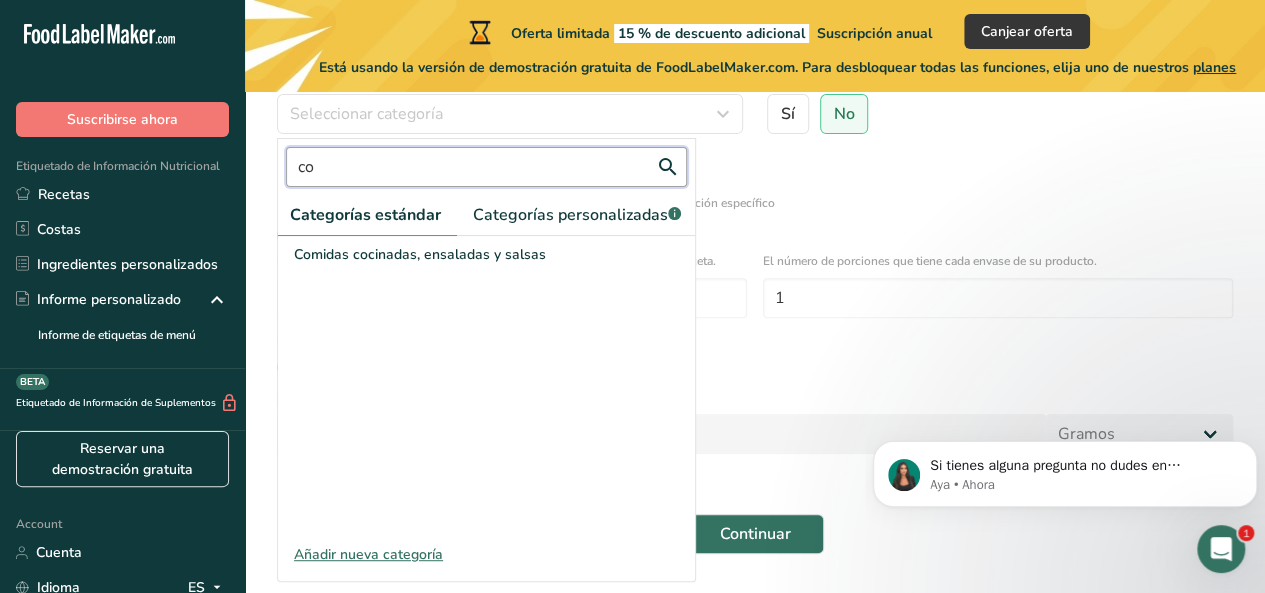 type on "c" 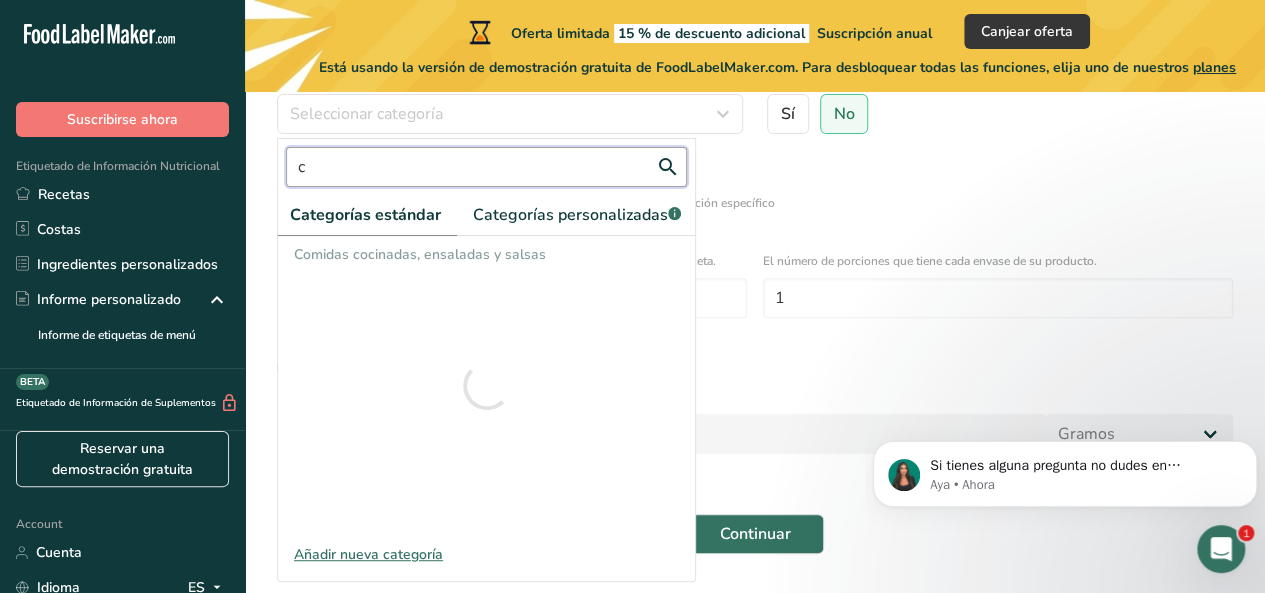 type 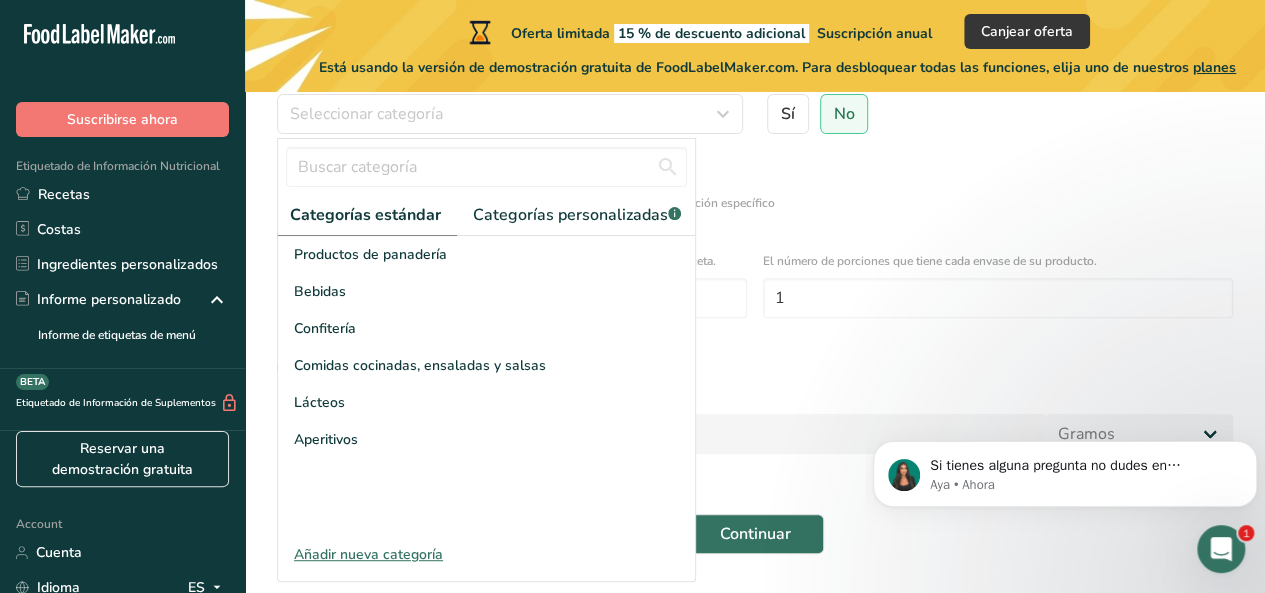 click on "Añadir nueva categoría" at bounding box center [486, 554] 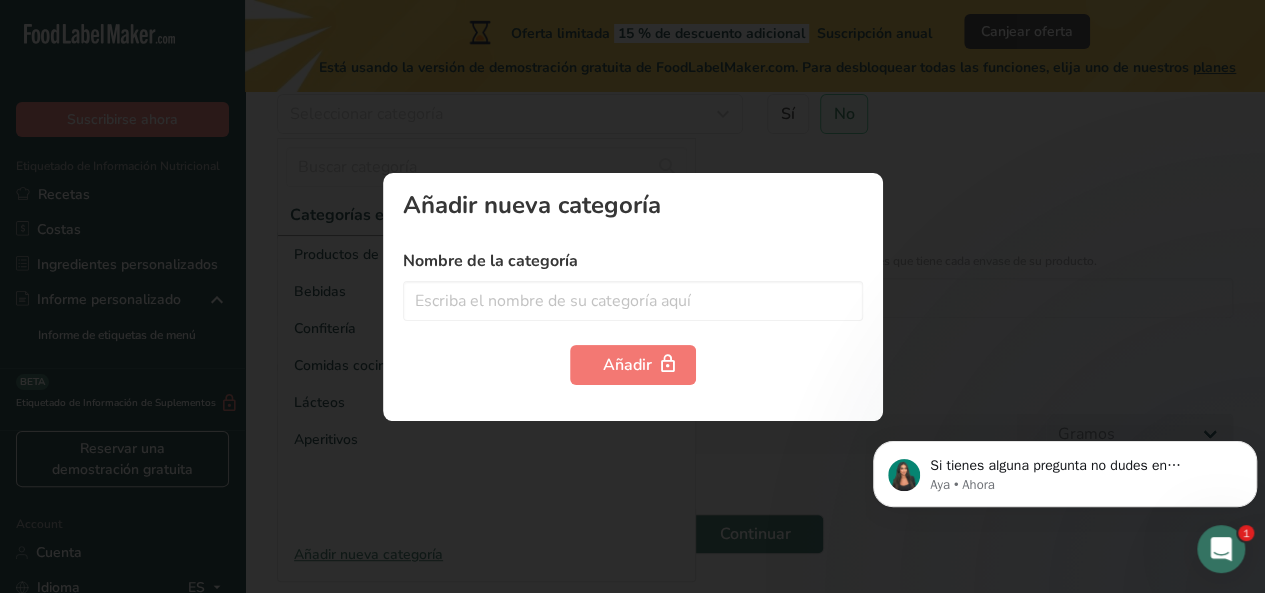 scroll, scrollTop: 0, scrollLeft: 0, axis: both 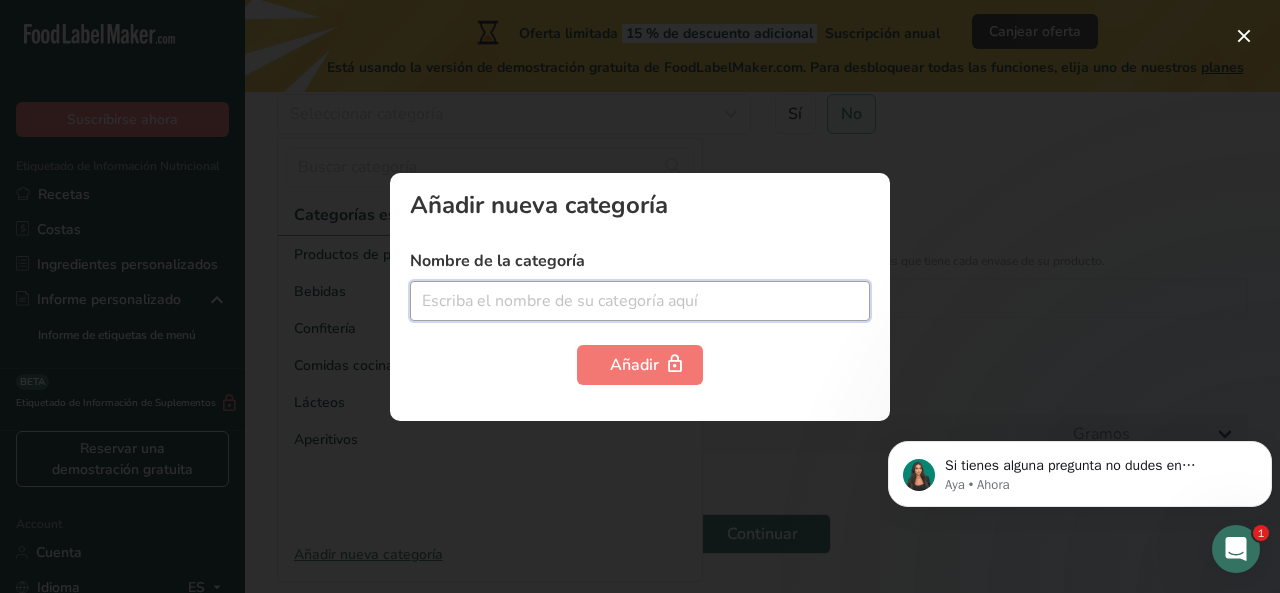 click at bounding box center [640, 301] 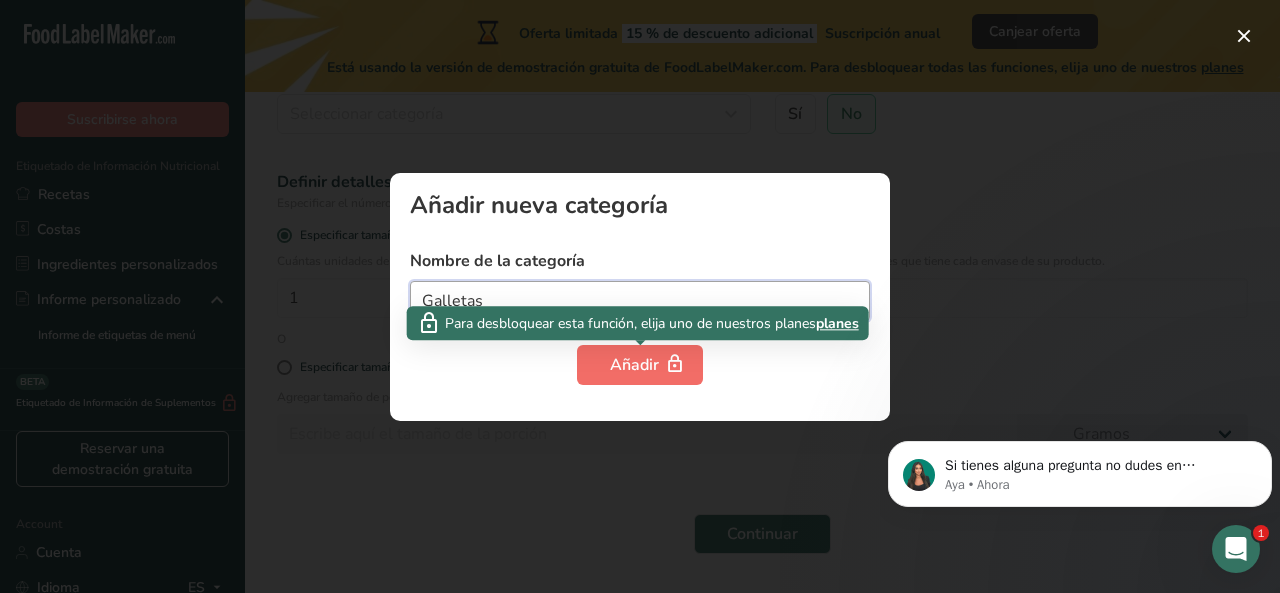 type on "Galletas" 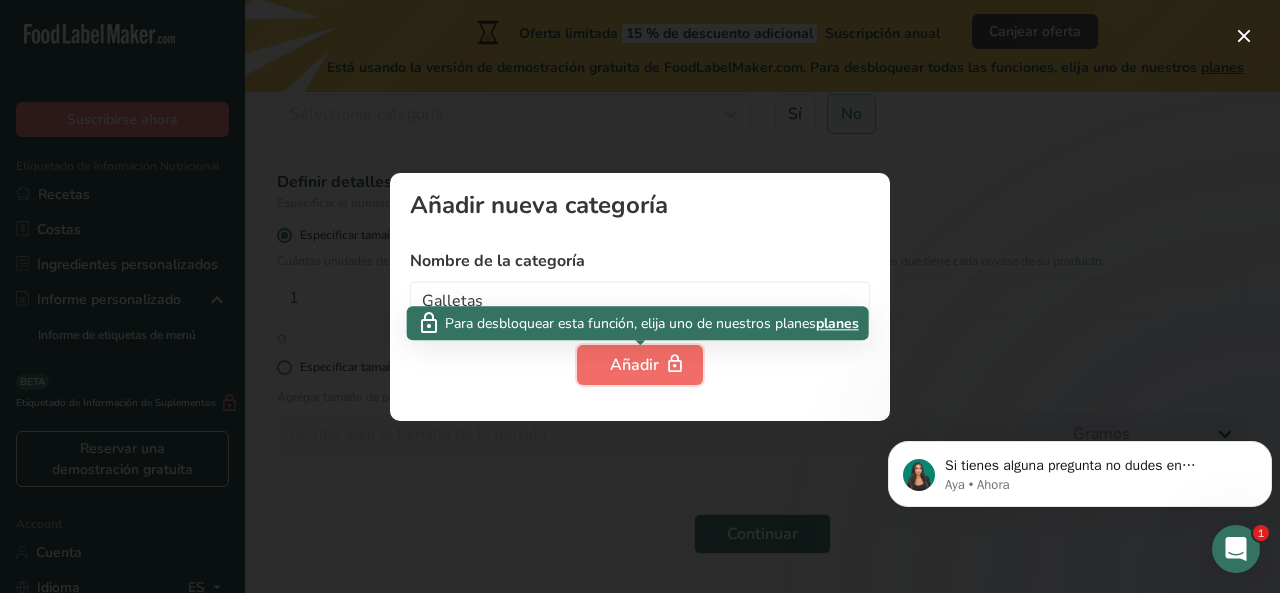 click on "Añadir" at bounding box center [640, 365] 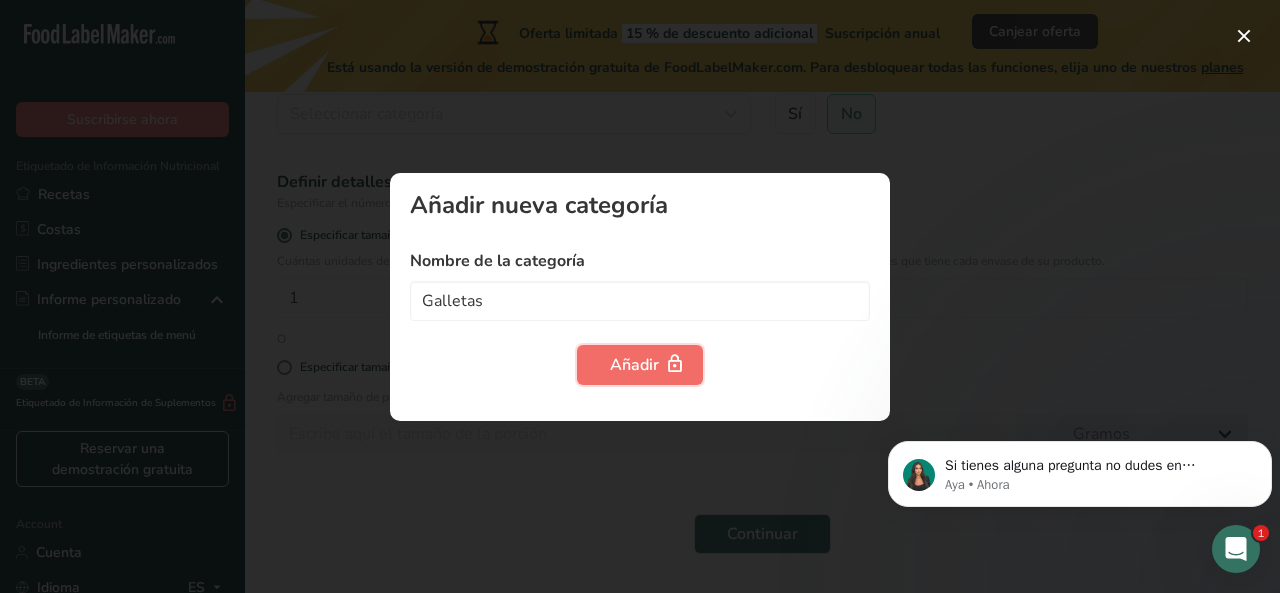 click on "Añadir" at bounding box center (640, 365) 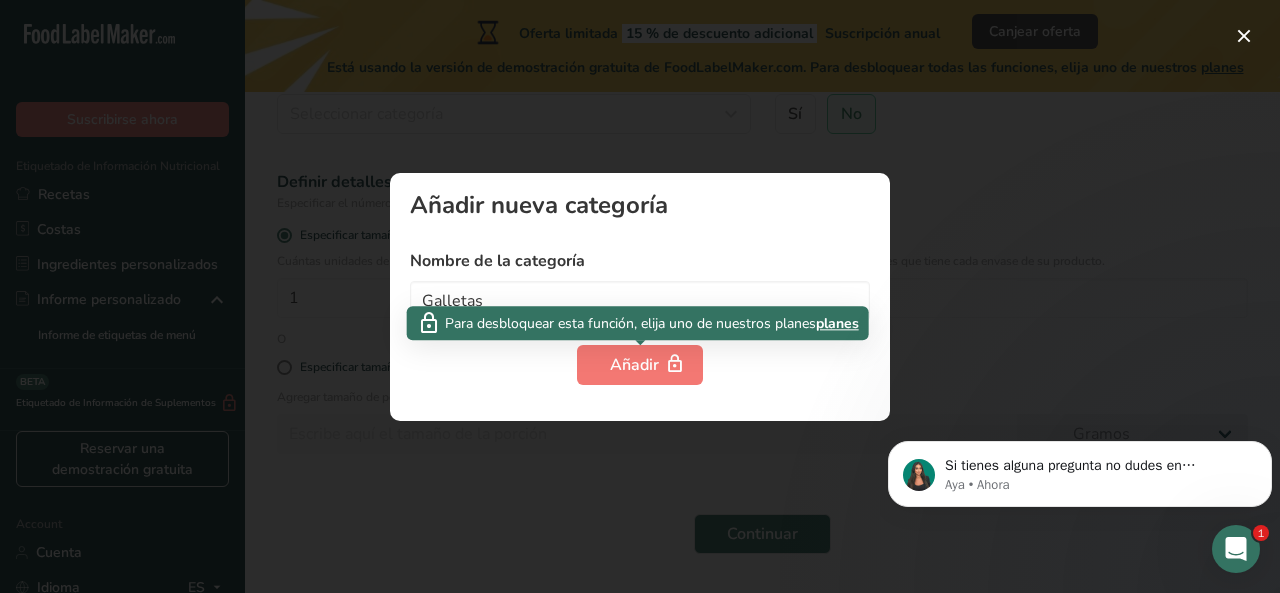 click on "planes" at bounding box center [837, 323] 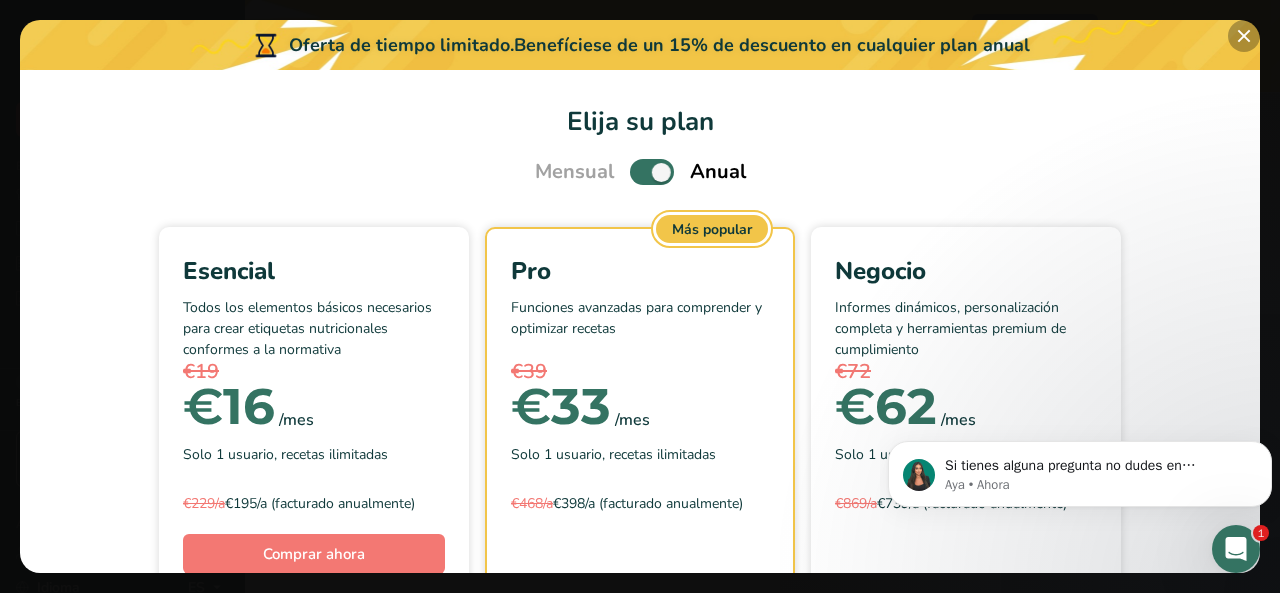 click at bounding box center [1244, 36] 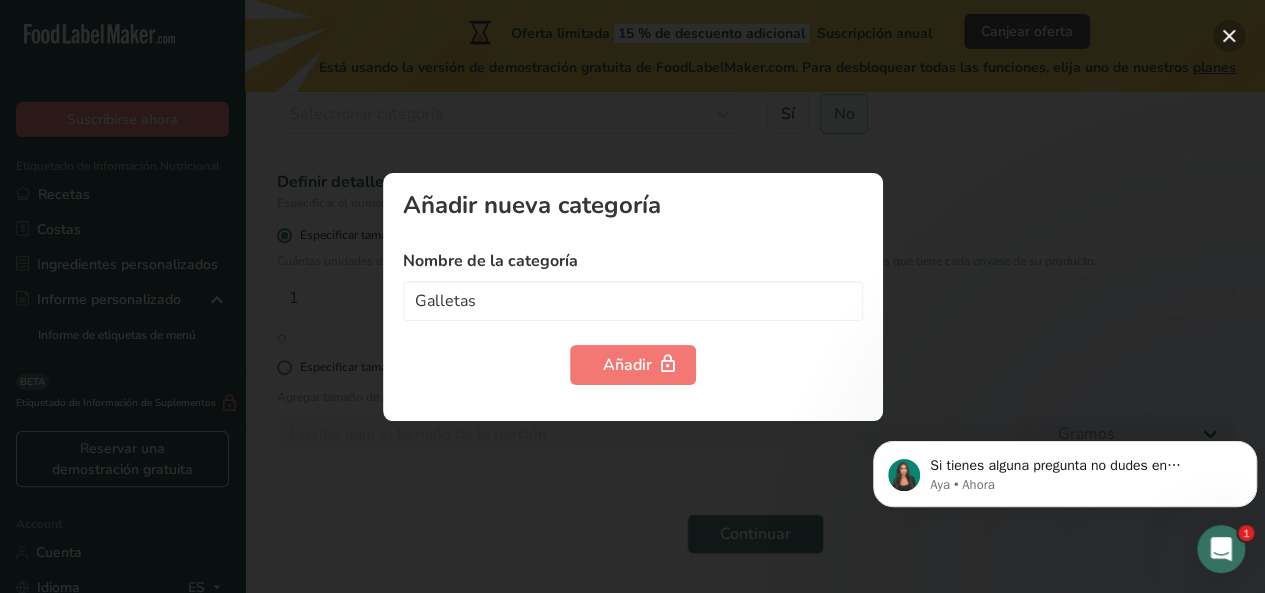 click at bounding box center [1229, 36] 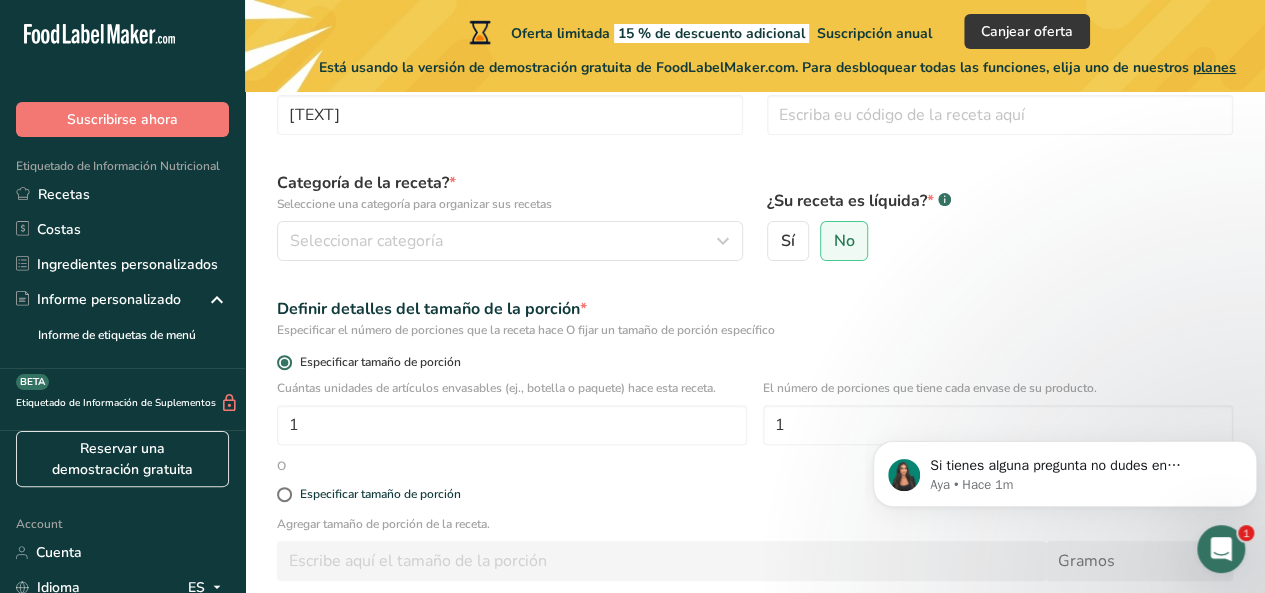 scroll, scrollTop: 136, scrollLeft: 0, axis: vertical 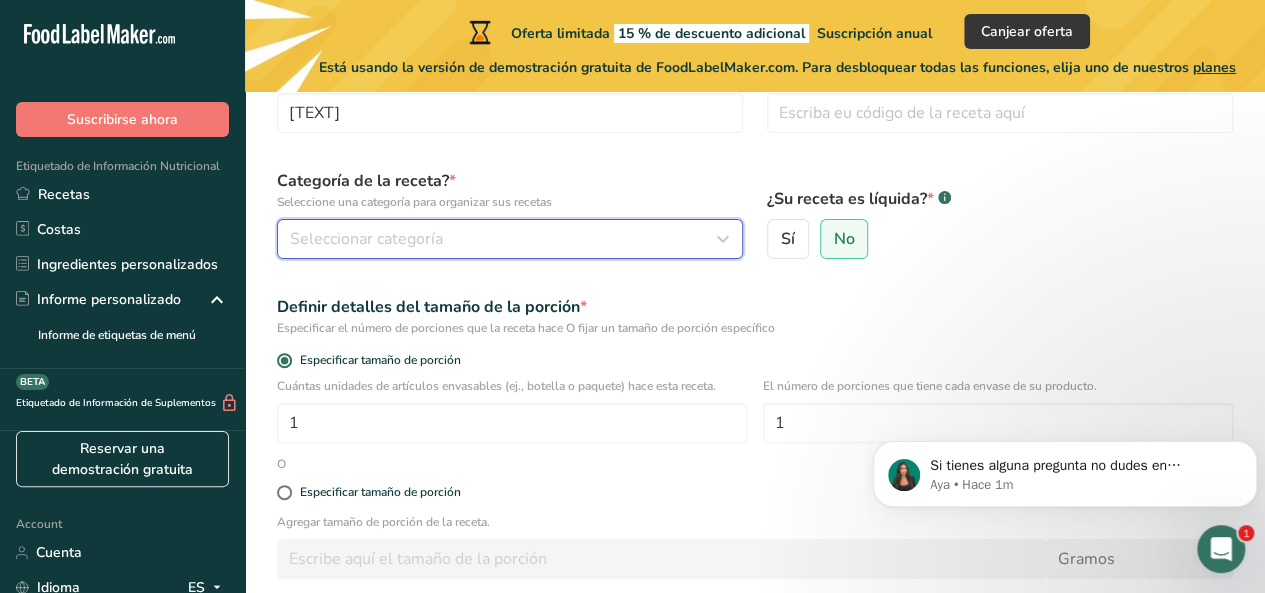 click on "Seleccionar categoría" at bounding box center (504, 239) 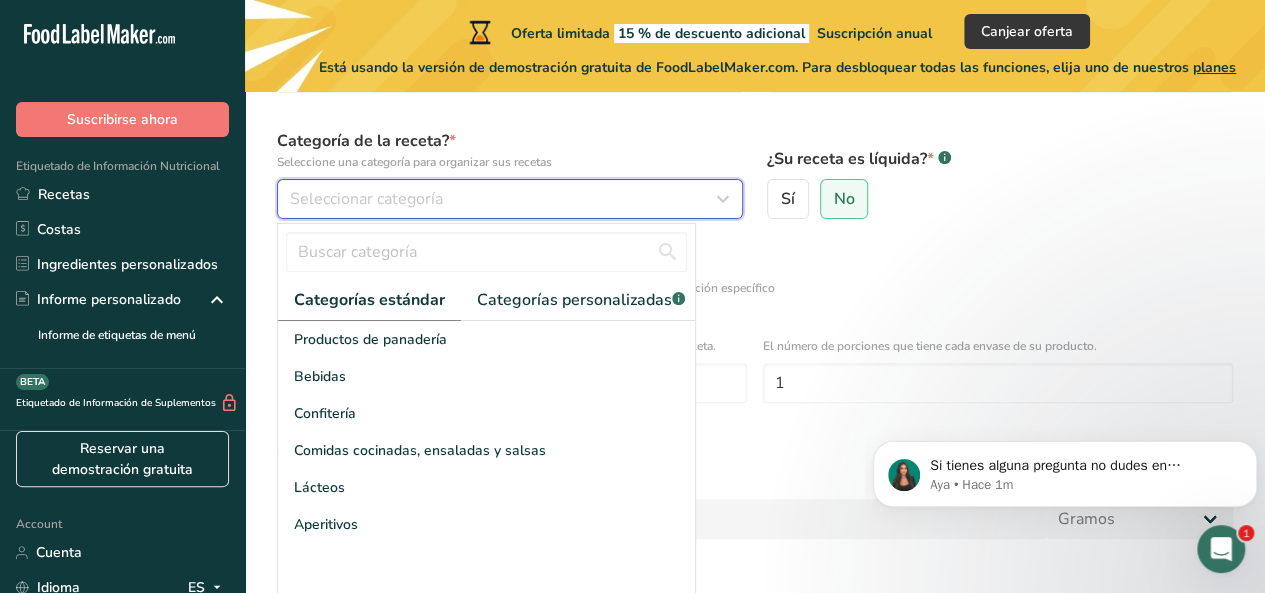 scroll, scrollTop: 177, scrollLeft: 0, axis: vertical 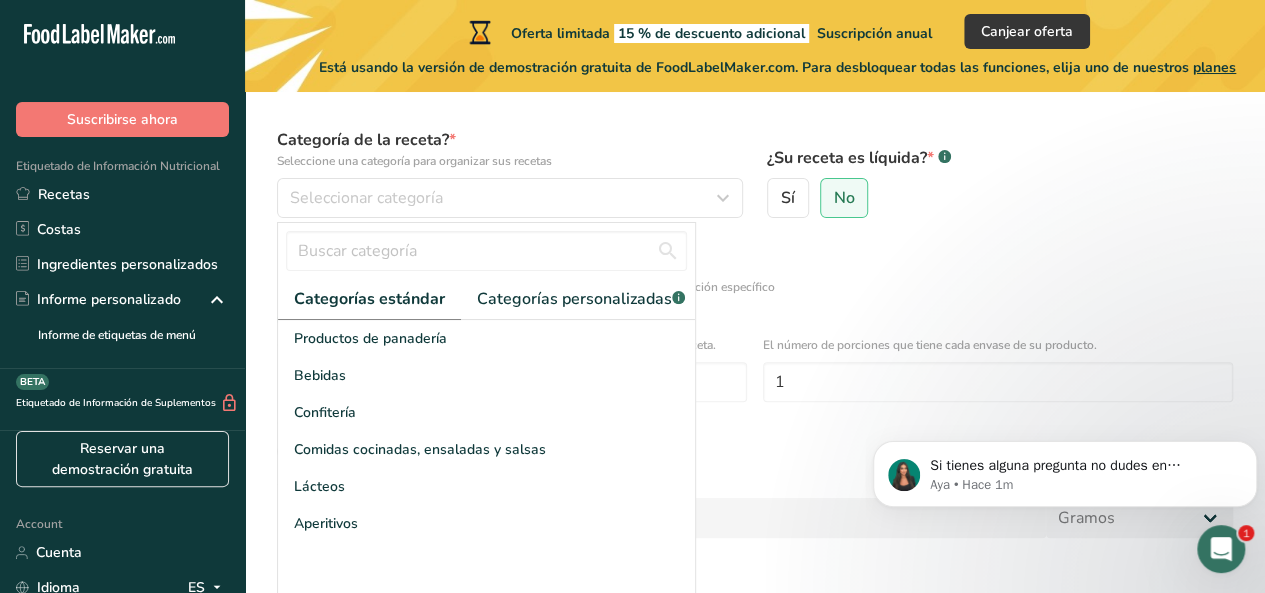 click on "Especificar el número de porciones que la receta hace O fijar un tamaño de porción específico" at bounding box center [755, 287] 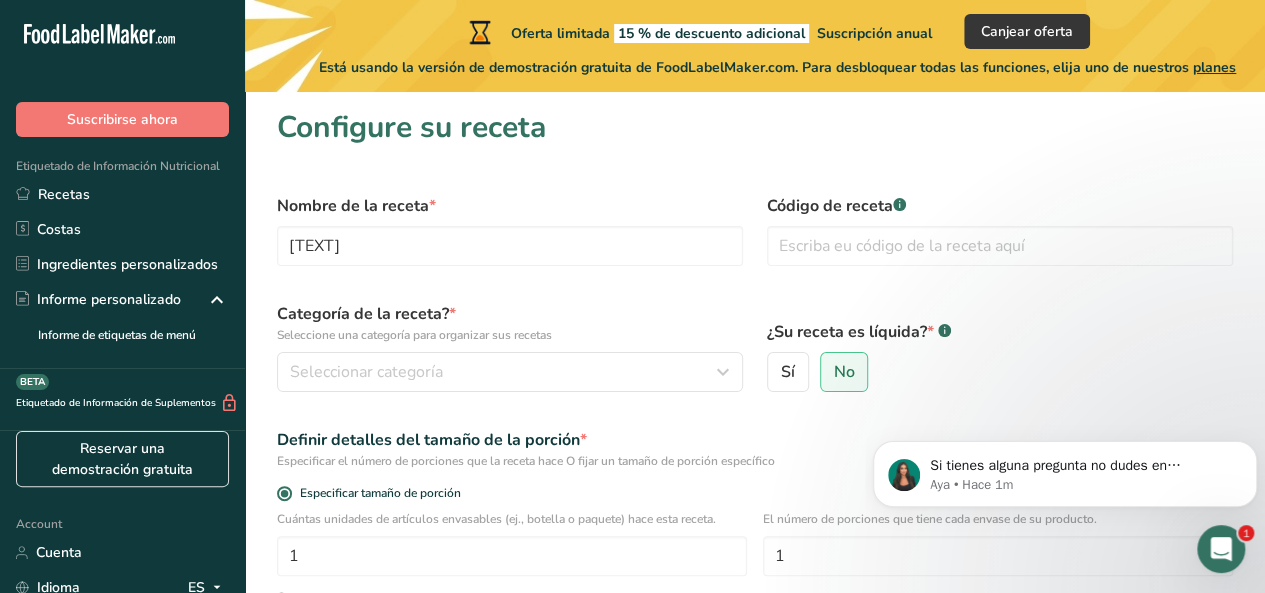 scroll, scrollTop: 0, scrollLeft: 0, axis: both 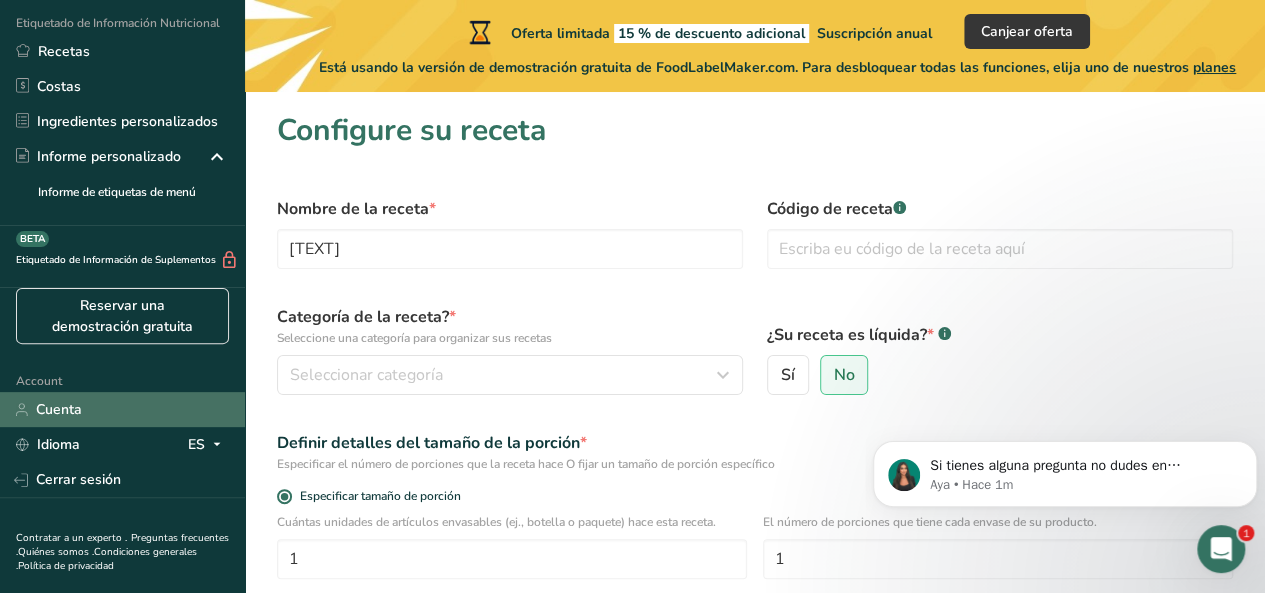 click on "Cuenta" at bounding box center (122, 409) 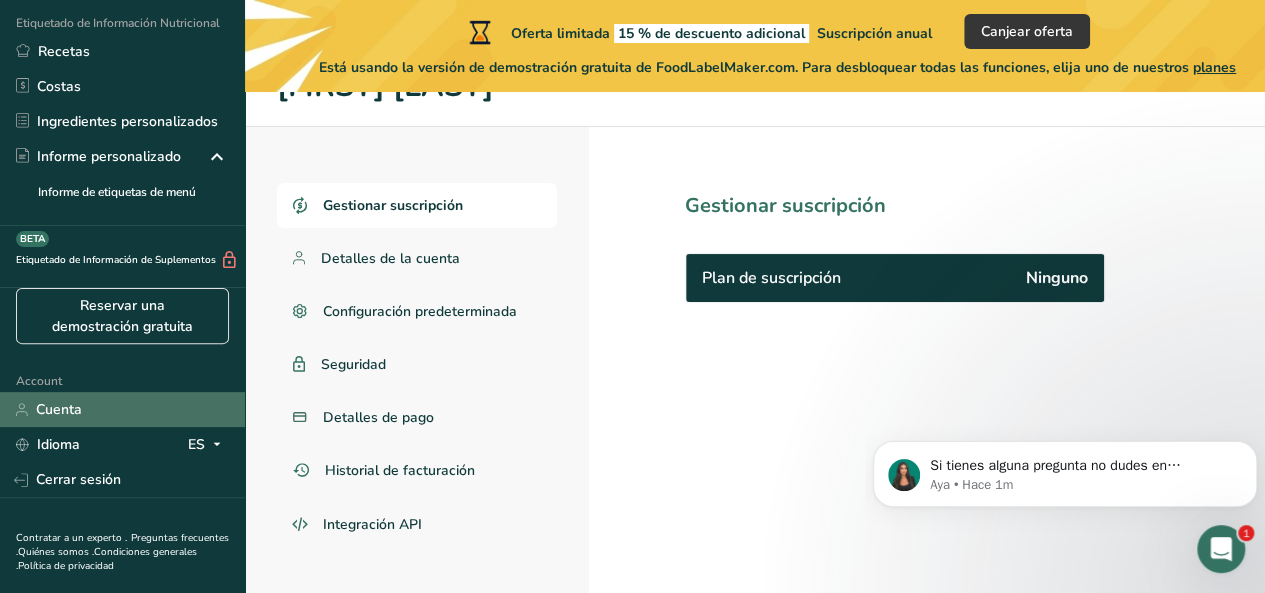 scroll, scrollTop: 79, scrollLeft: 0, axis: vertical 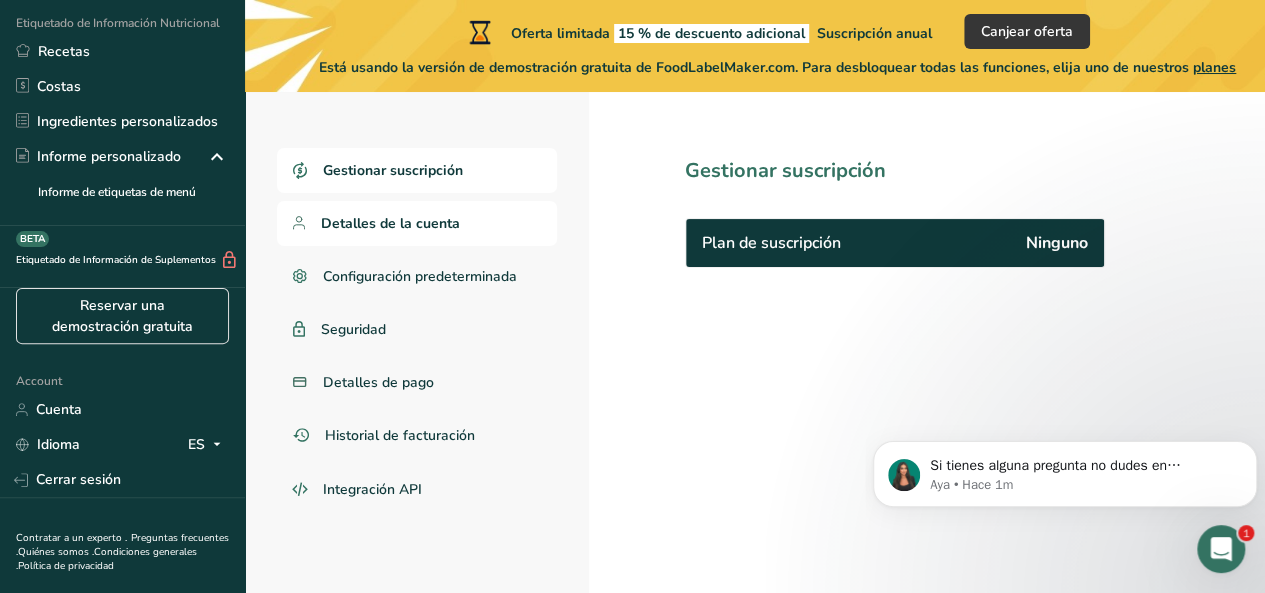 click on "Detalles de la cuenta" at bounding box center [390, 223] 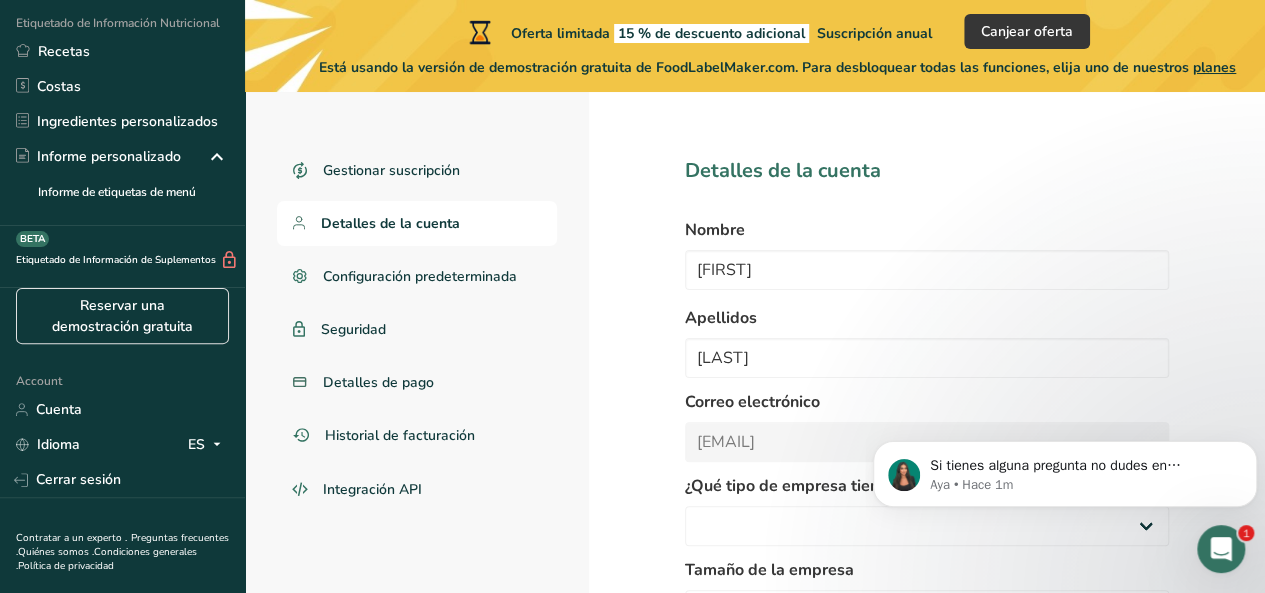 select 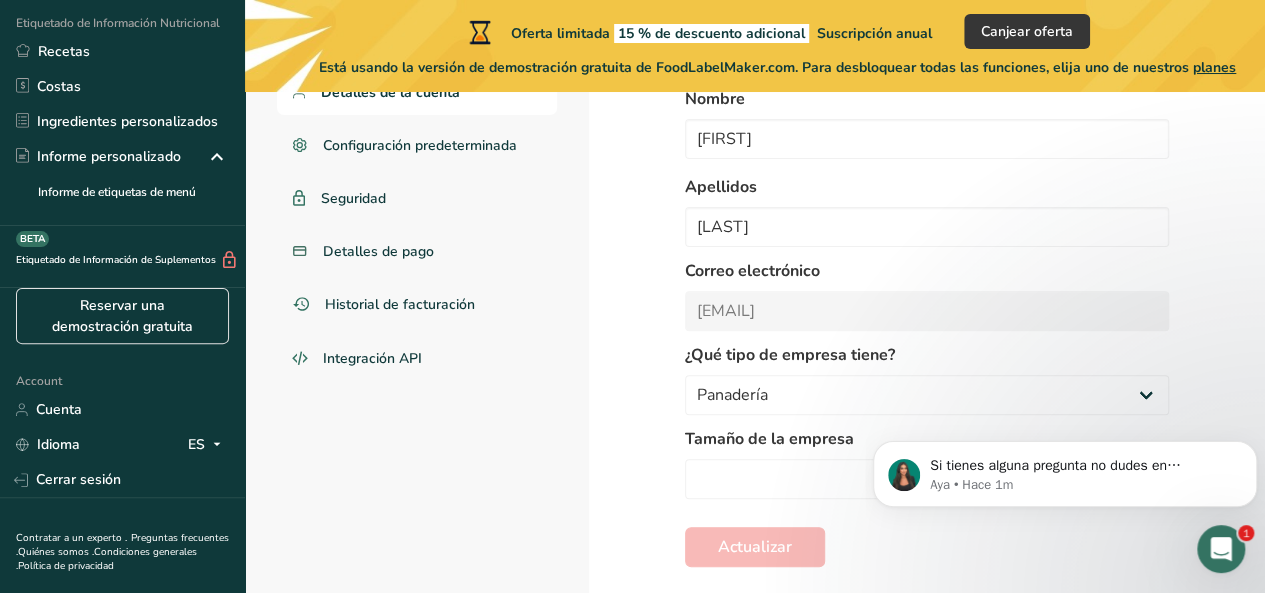 scroll, scrollTop: 228, scrollLeft: 0, axis: vertical 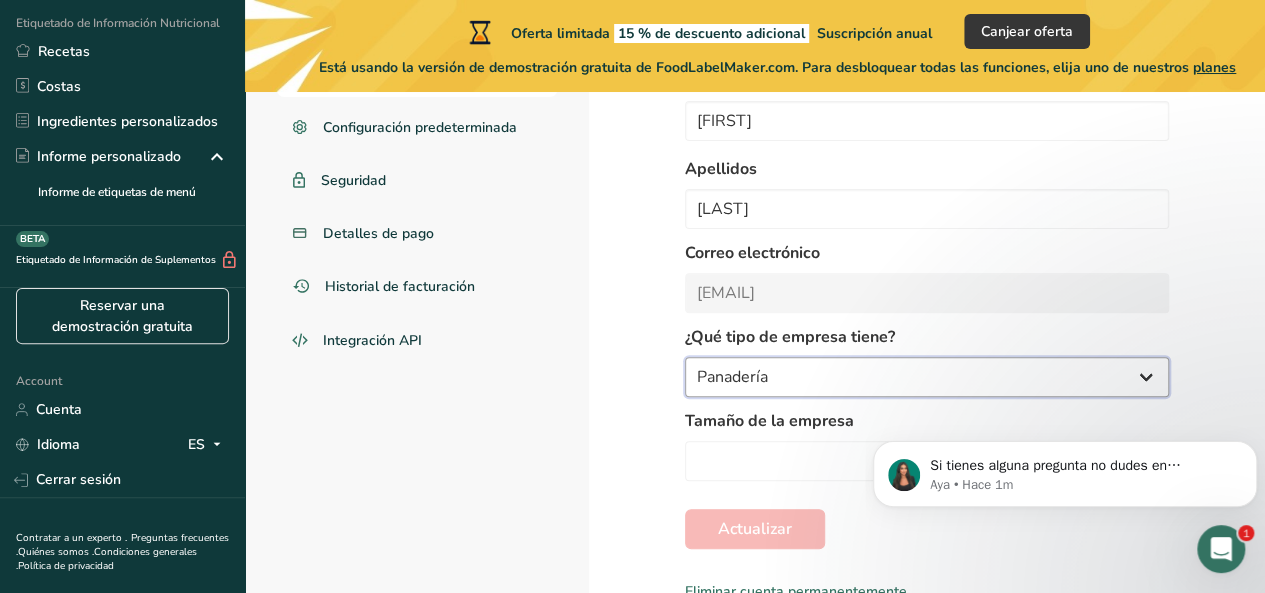 click on "Fabricante de alimentos envasados
Restaurante y cafetería
Panadería
Empresa de comidas preparadas y cáterin
Nutricionista
Bloguero gastronómico
Entrenador personal
Otro" at bounding box center [927, 377] 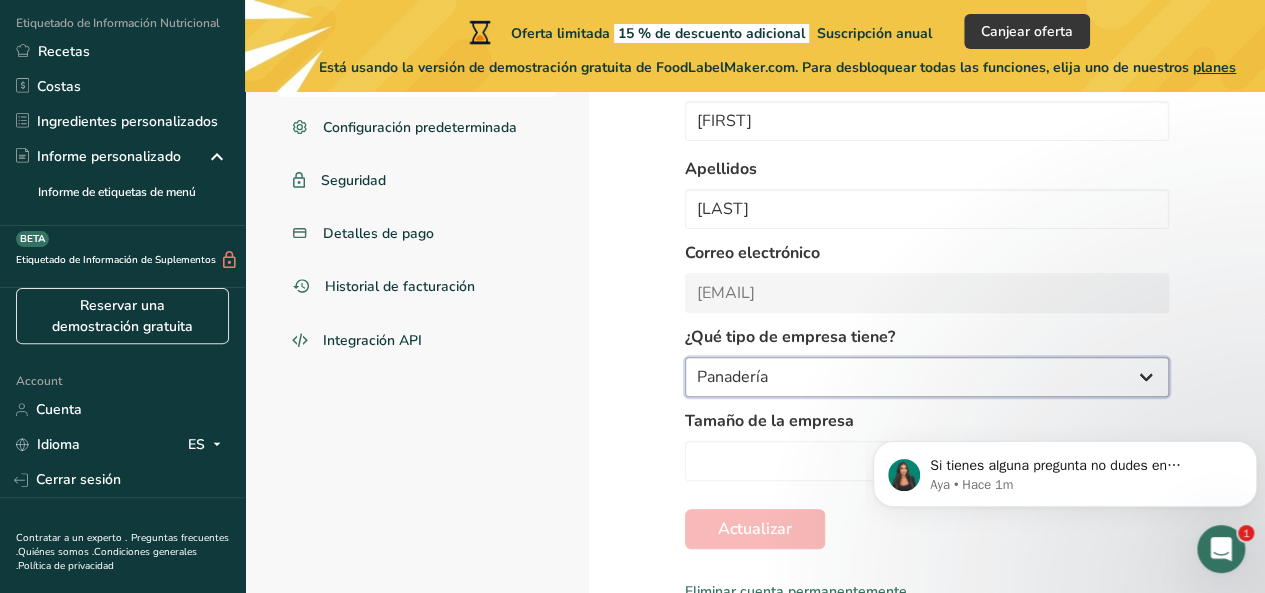 select on "8" 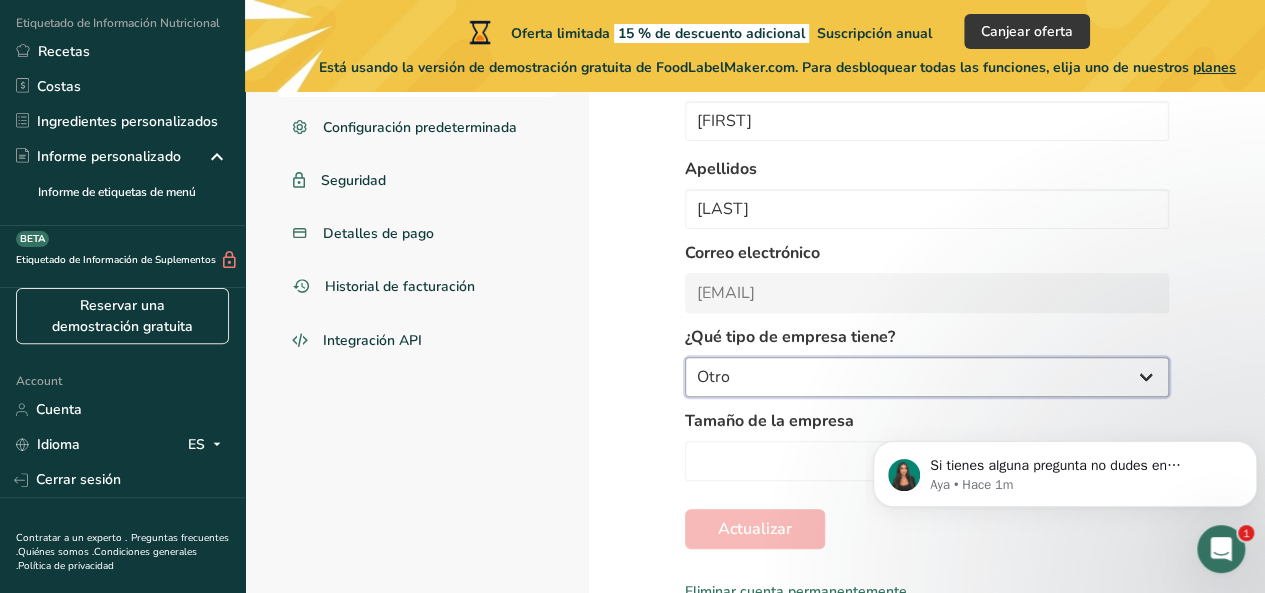 click on "Fabricante de alimentos envasados
Restaurante y cafetería
Panadería
Empresa de comidas preparadas y cáterin
Nutricionista
Bloguero gastronómico
Entrenador personal
Otro" at bounding box center [927, 377] 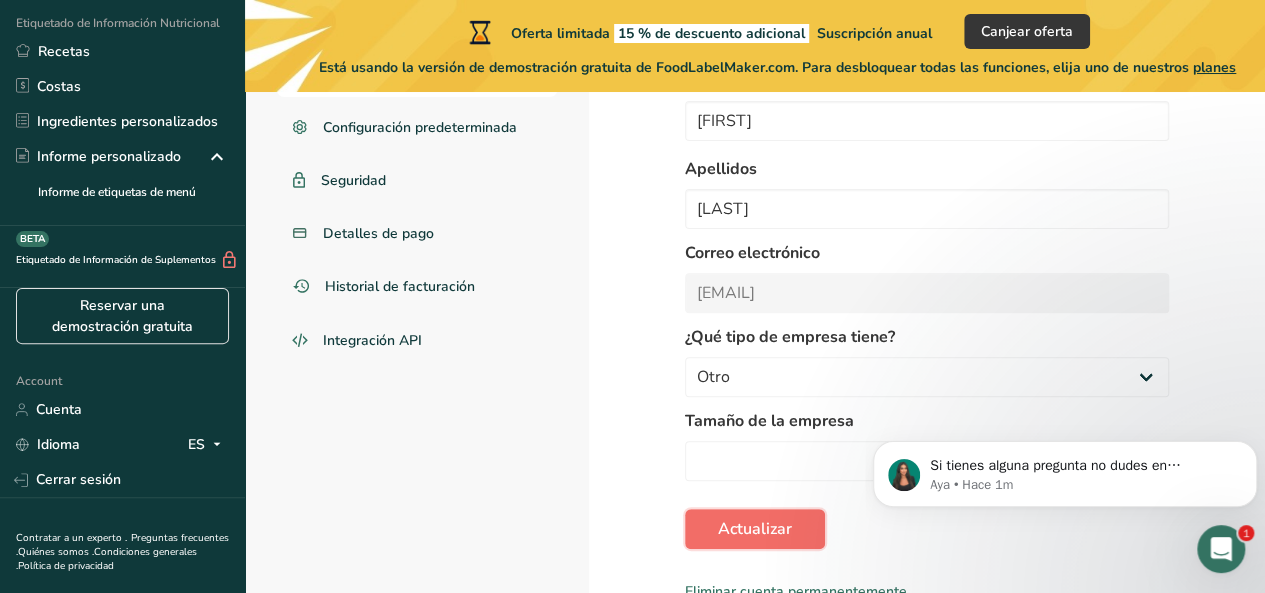 click on "Actualizar" at bounding box center [755, 529] 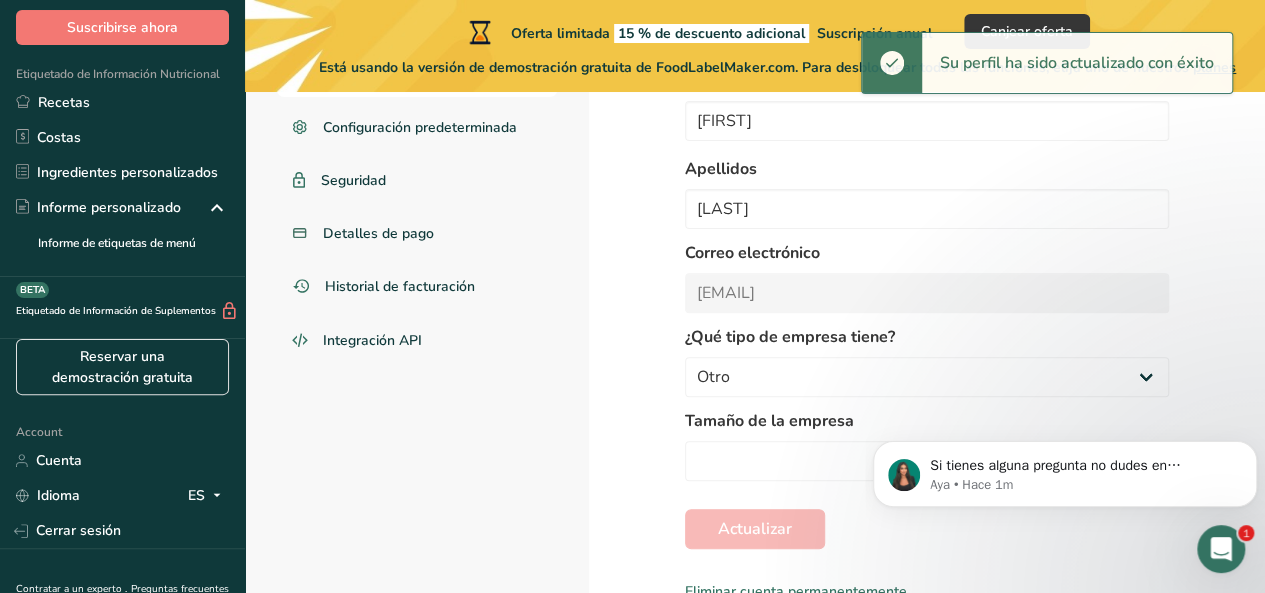scroll, scrollTop: 29, scrollLeft: 0, axis: vertical 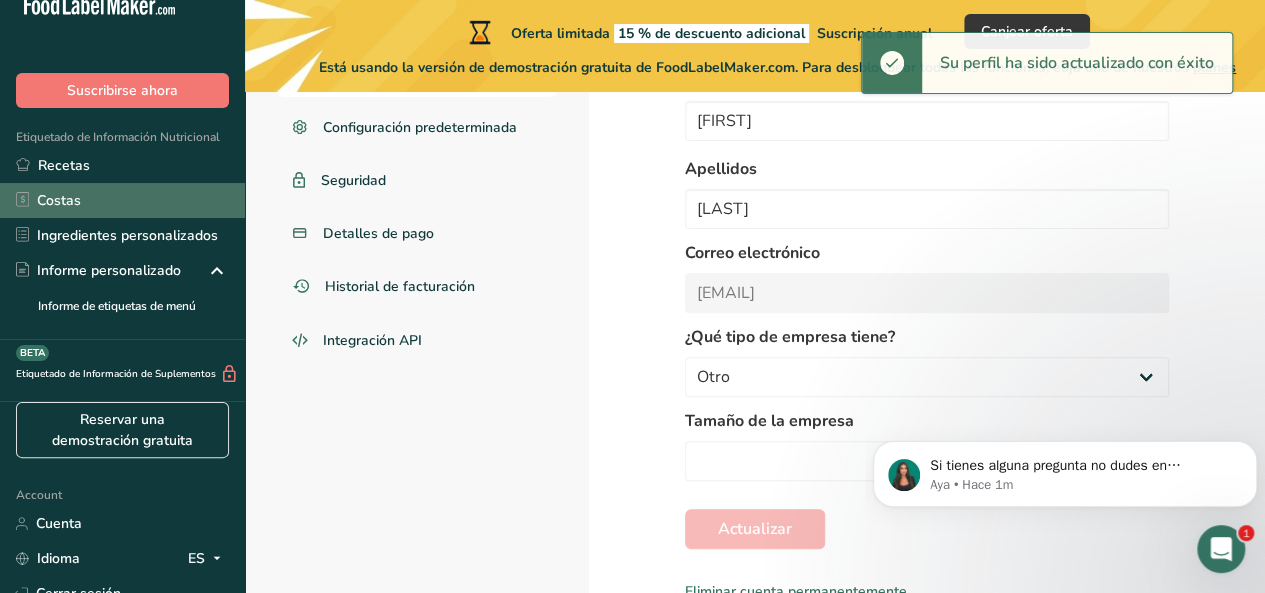 click on "Costas" at bounding box center [122, 200] 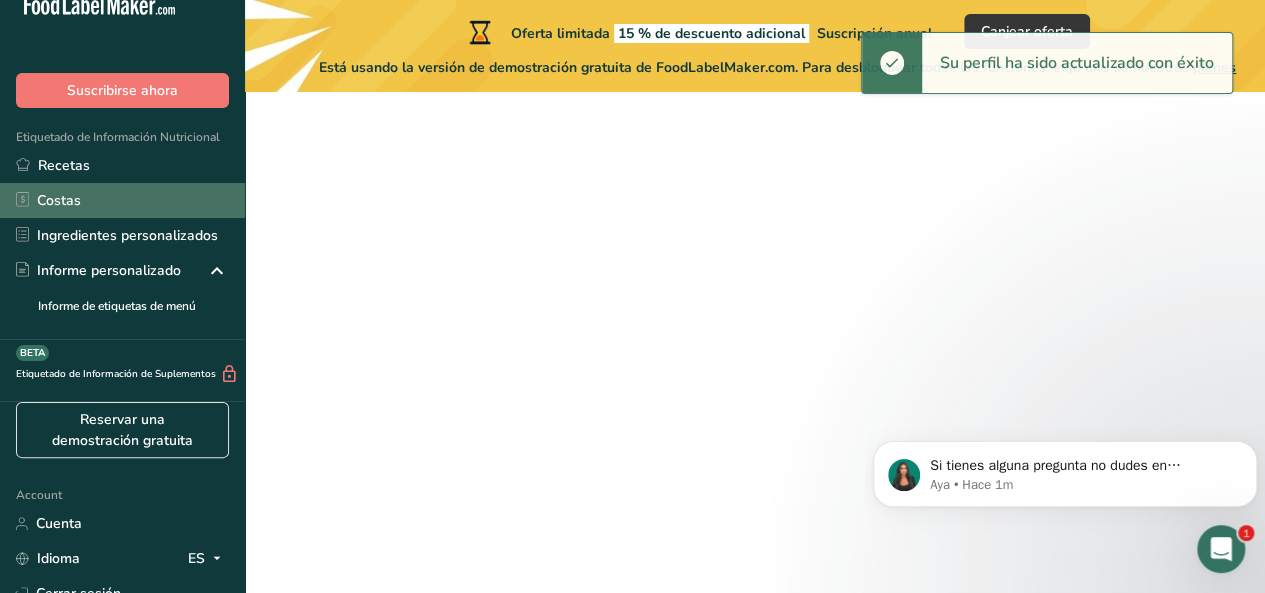 scroll, scrollTop: 1, scrollLeft: 0, axis: vertical 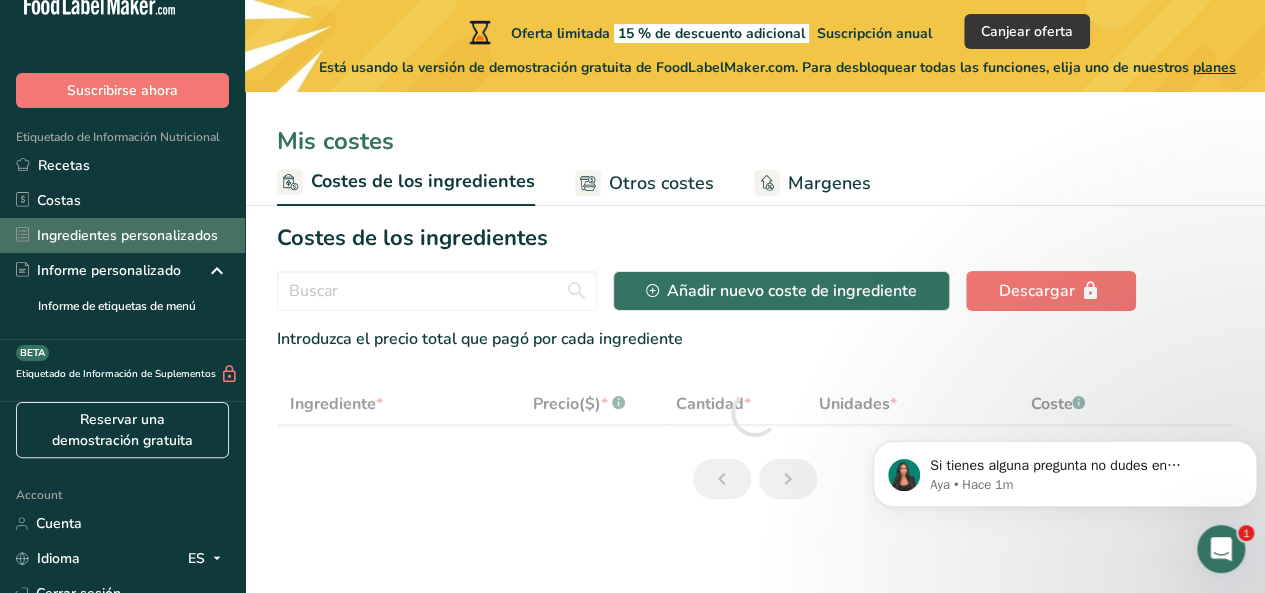 click on "Ingredientes personalizados" at bounding box center [122, 235] 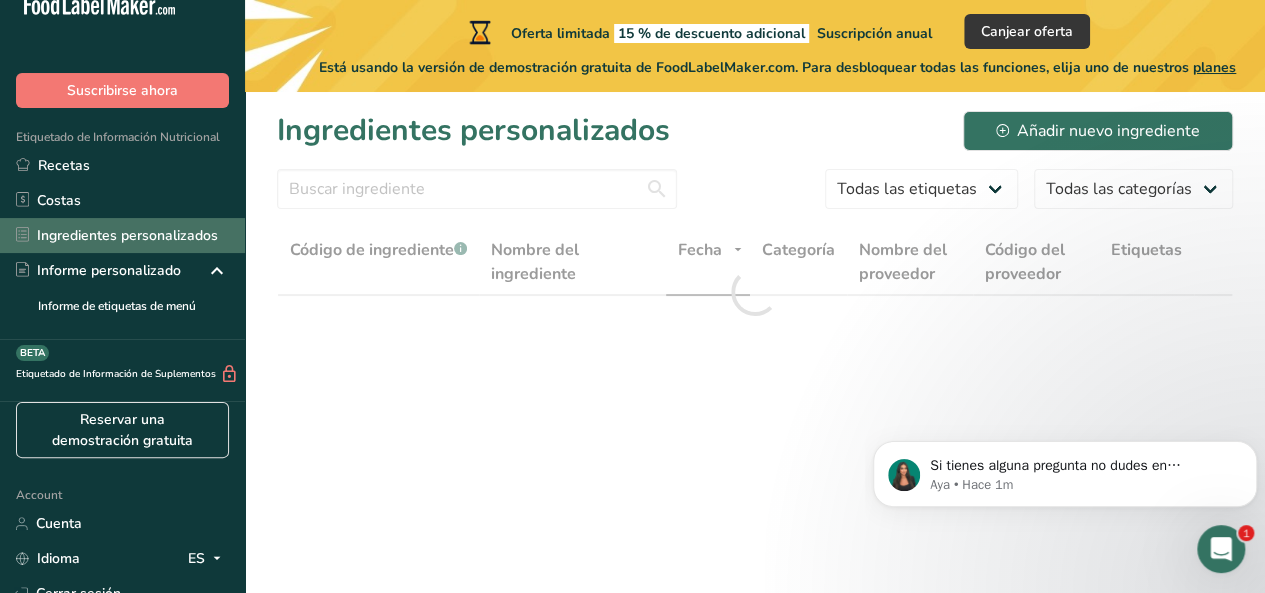 scroll, scrollTop: 0, scrollLeft: 0, axis: both 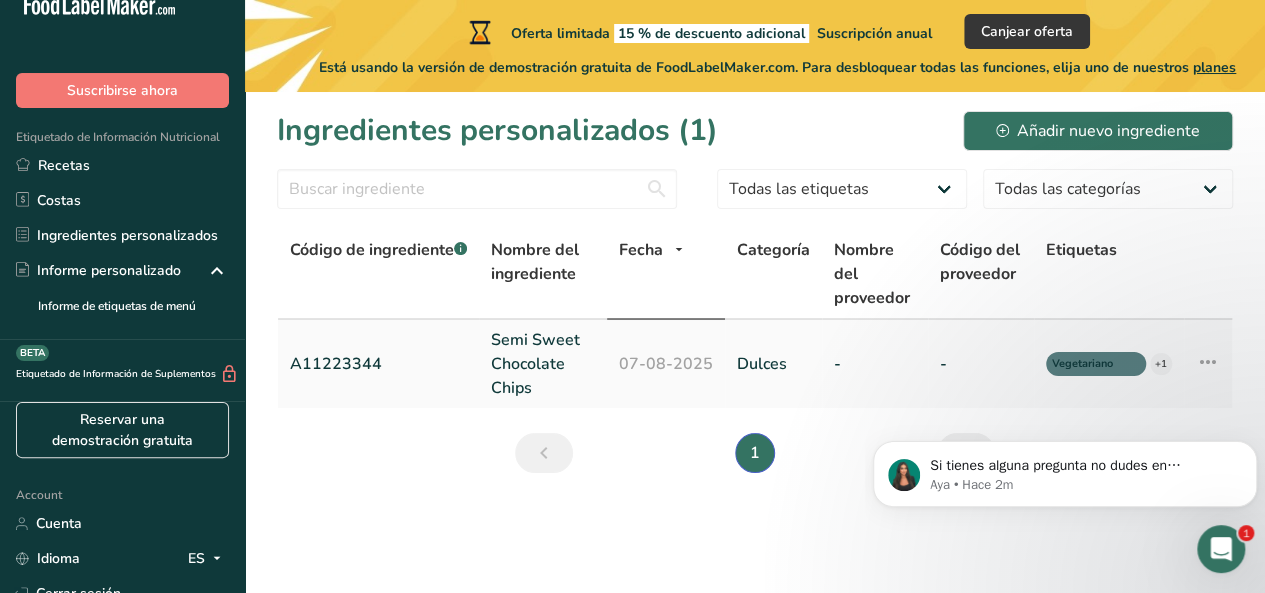 click on "Semi Sweet Chocolate Chips" at bounding box center [543, 364] 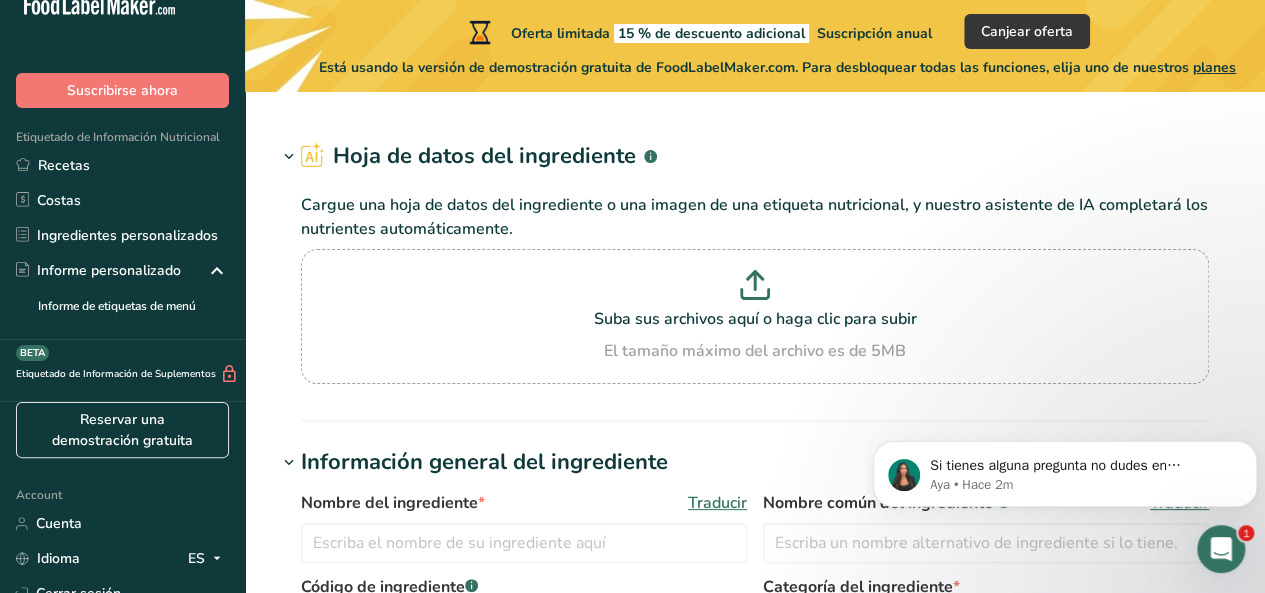 type on "Semi Sweet Chocolate Chips" 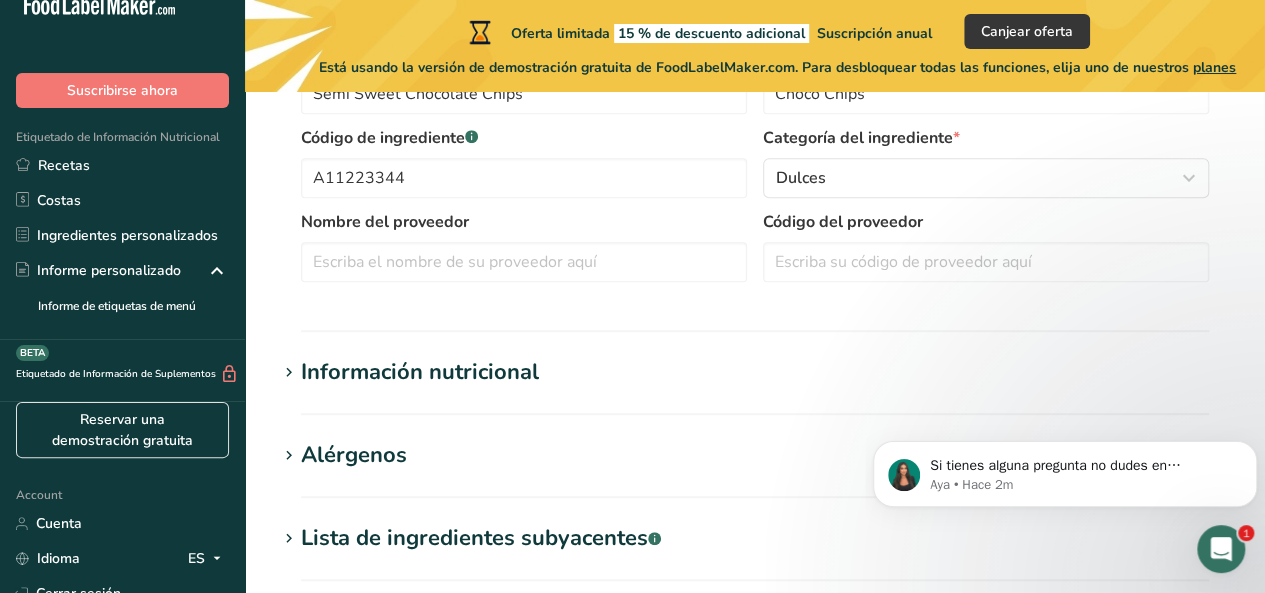 scroll, scrollTop: 516, scrollLeft: 0, axis: vertical 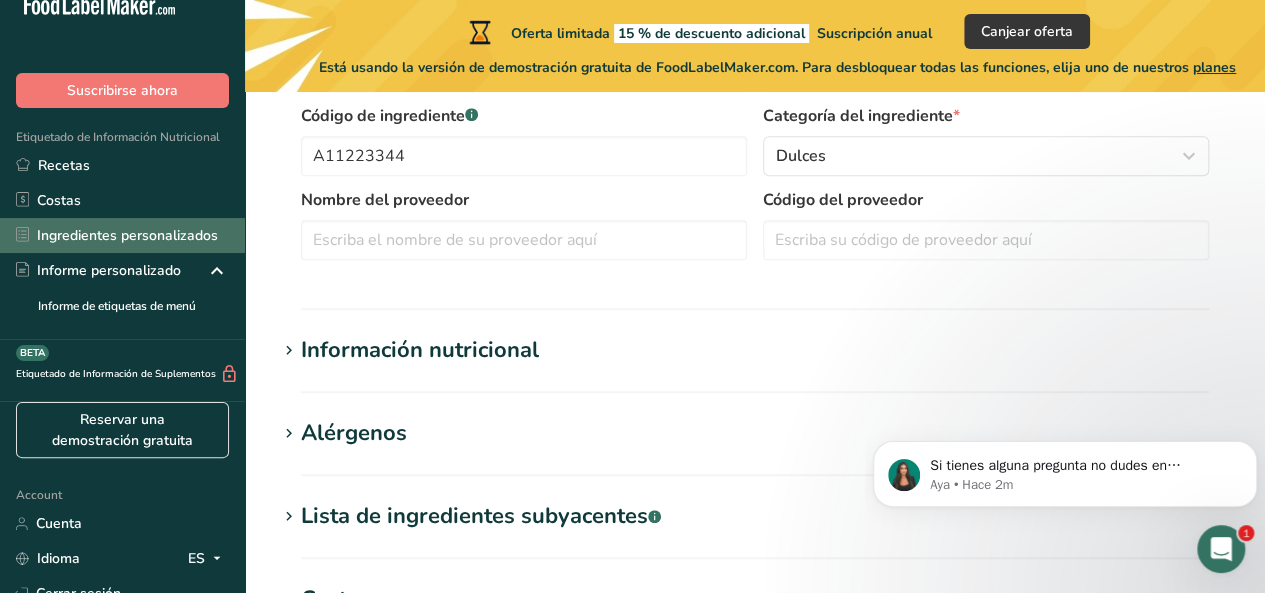 click on "Ingredientes personalizados" at bounding box center (122, 235) 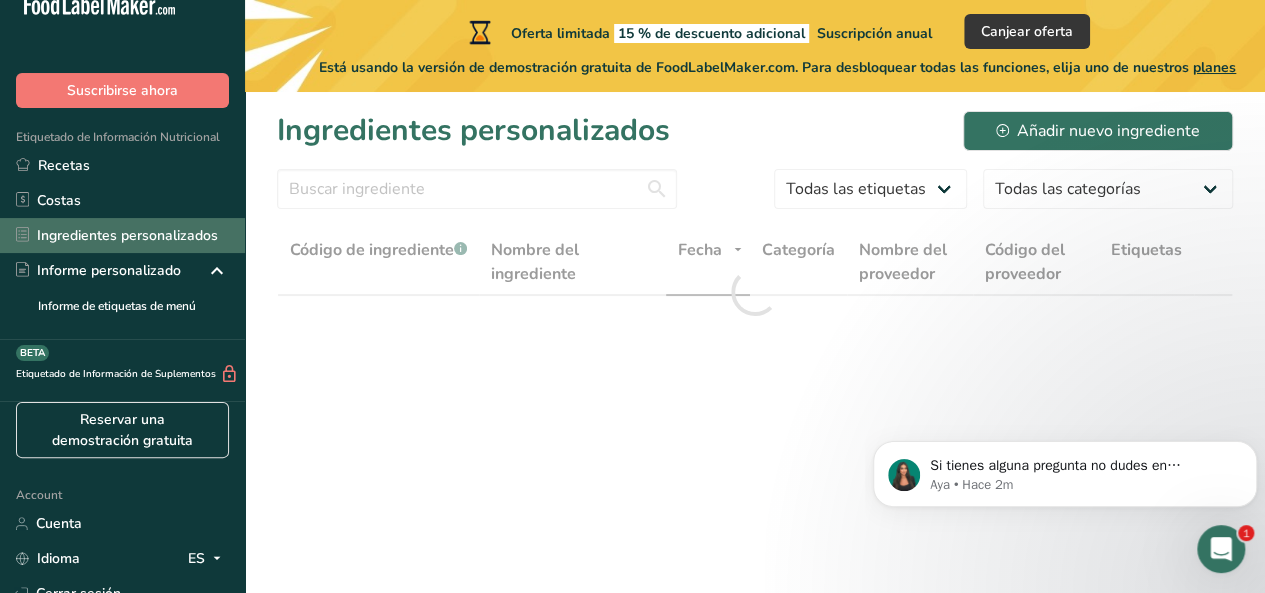 scroll, scrollTop: 0, scrollLeft: 0, axis: both 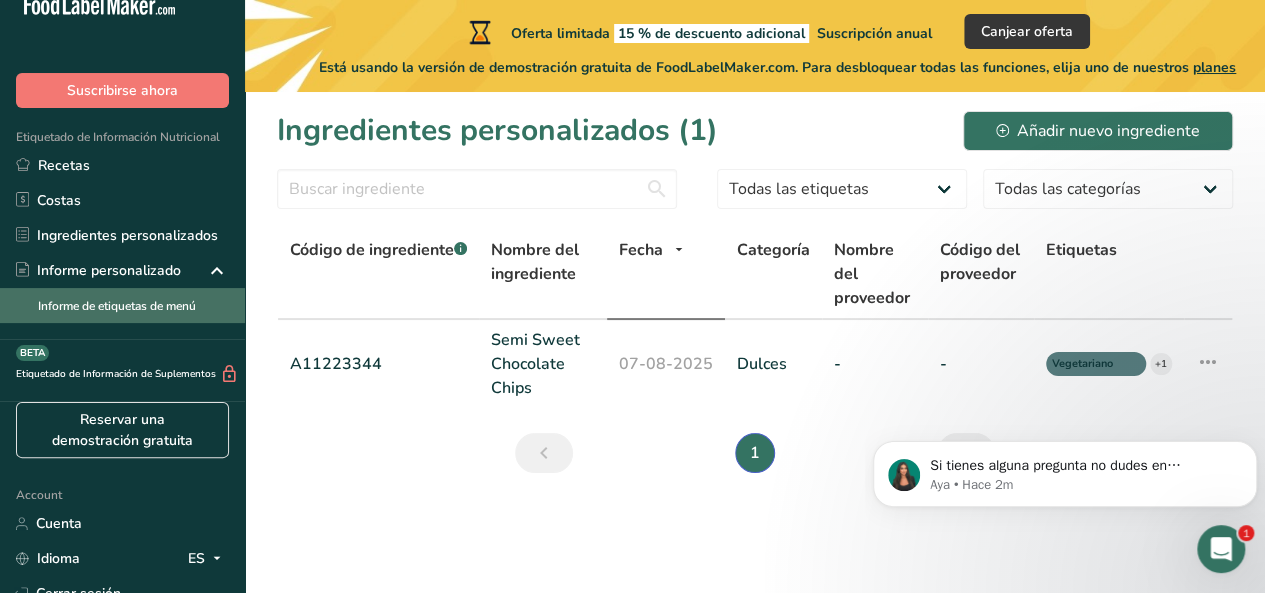 click on "Informe de etiquetas de menú" at bounding box center (122, 305) 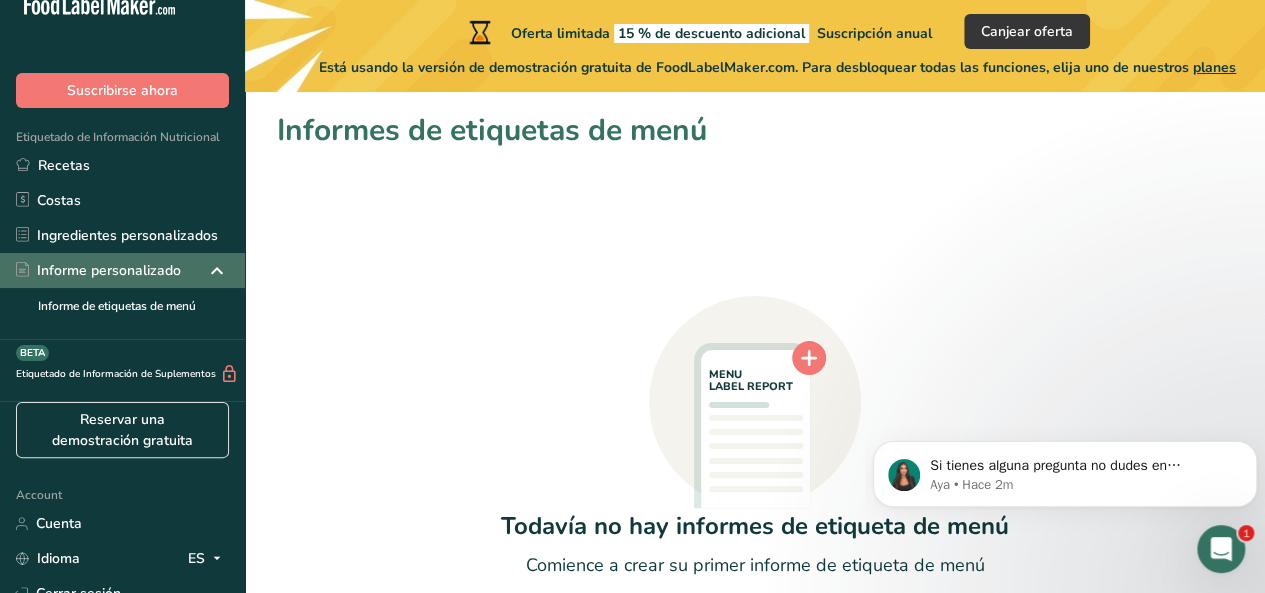 click on "Informe personalizado" at bounding box center [98, 270] 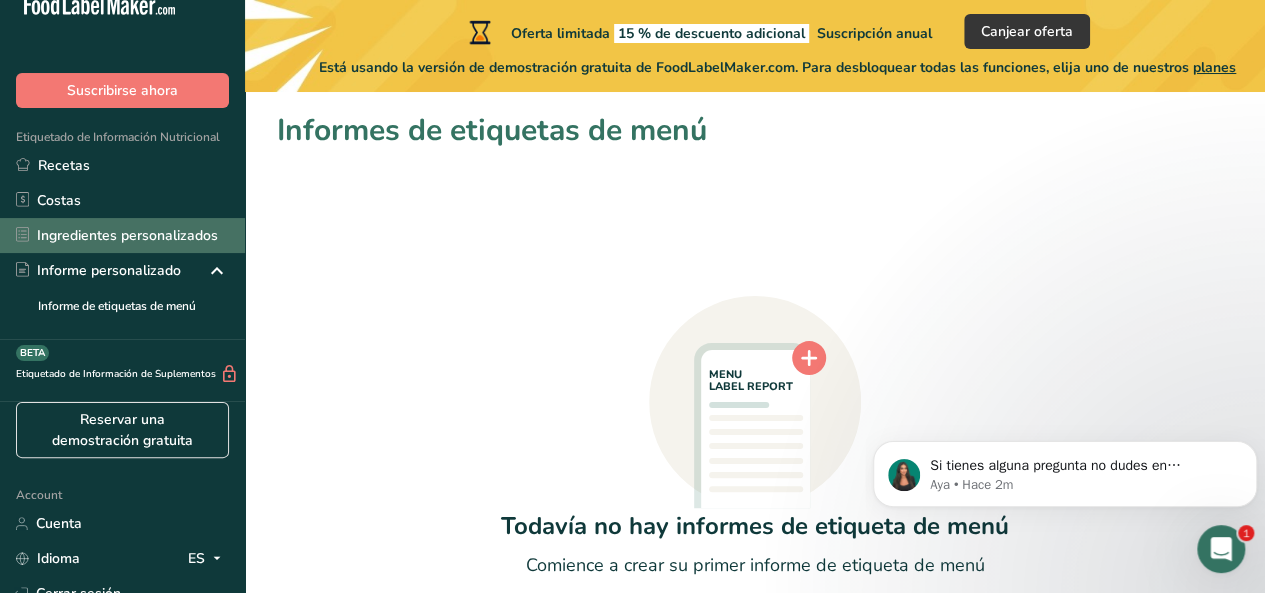 click on "Ingredientes personalizados" at bounding box center [122, 235] 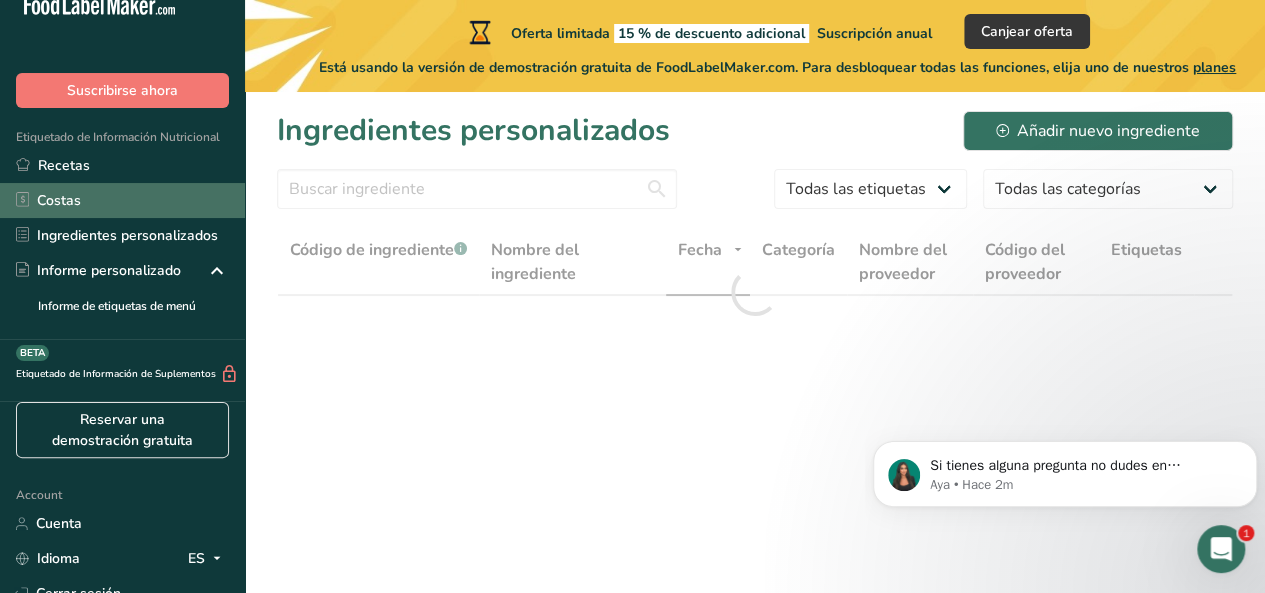click on "Costas" at bounding box center [122, 200] 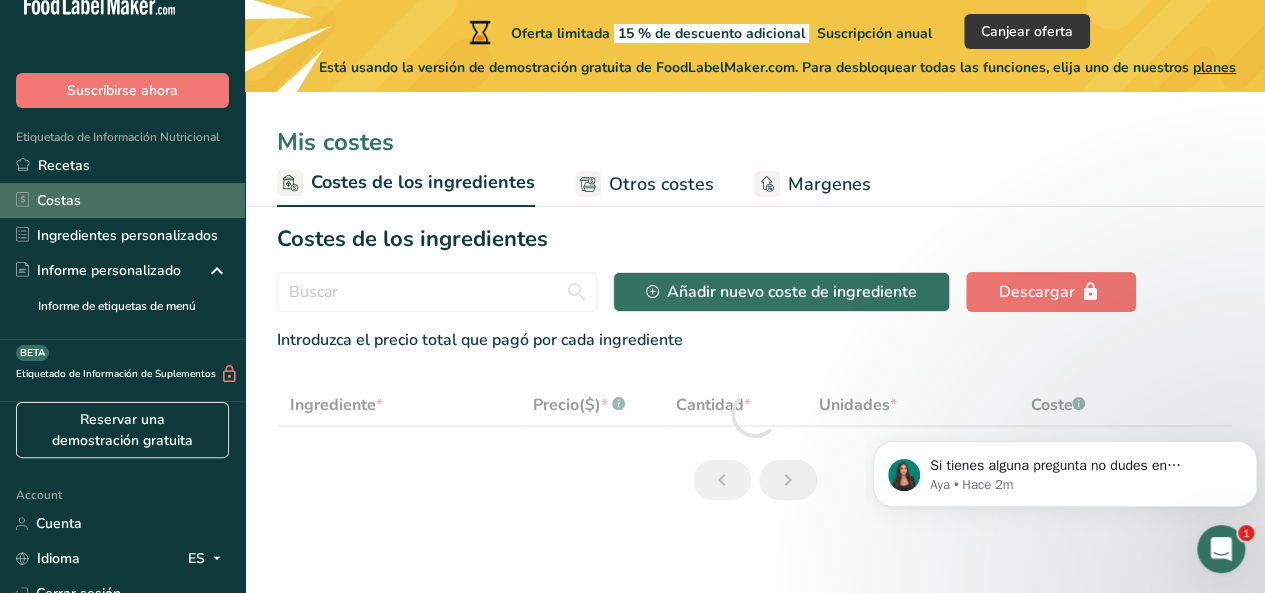 select on "1" 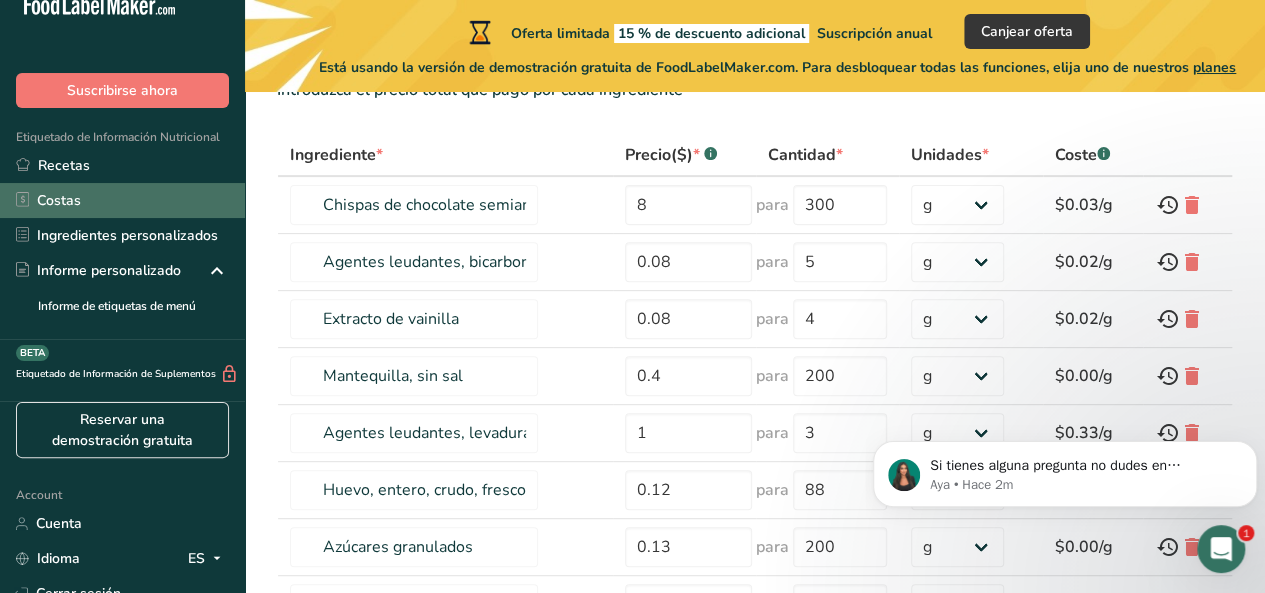 scroll, scrollTop: 246, scrollLeft: 0, axis: vertical 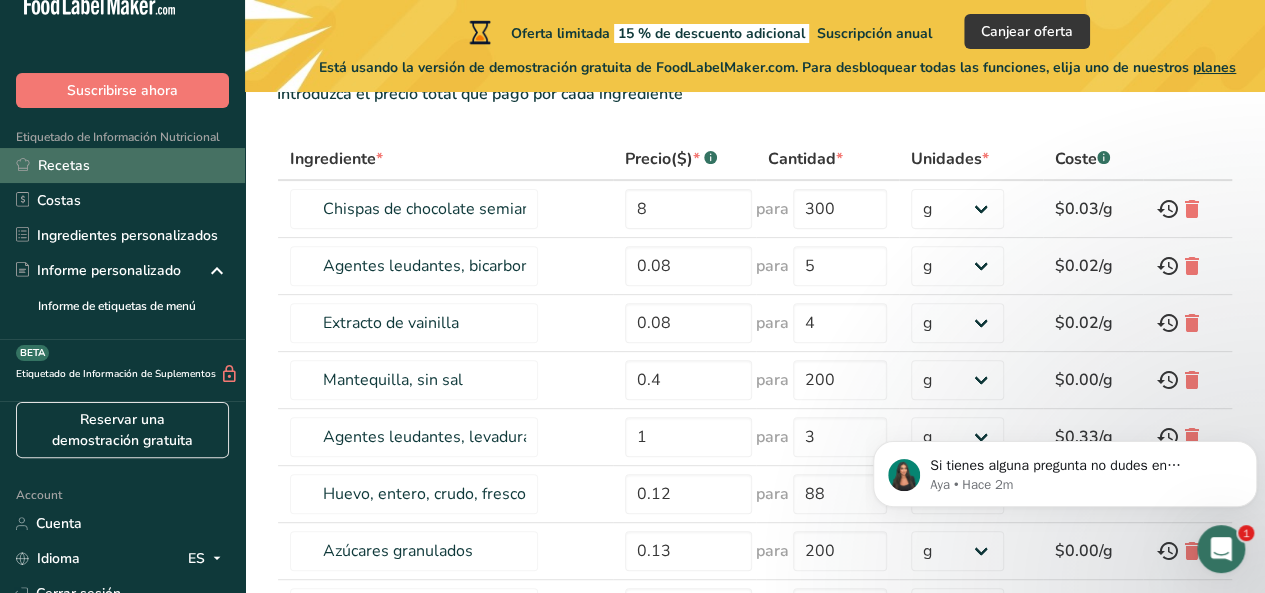 click on "Recetas" at bounding box center (122, 165) 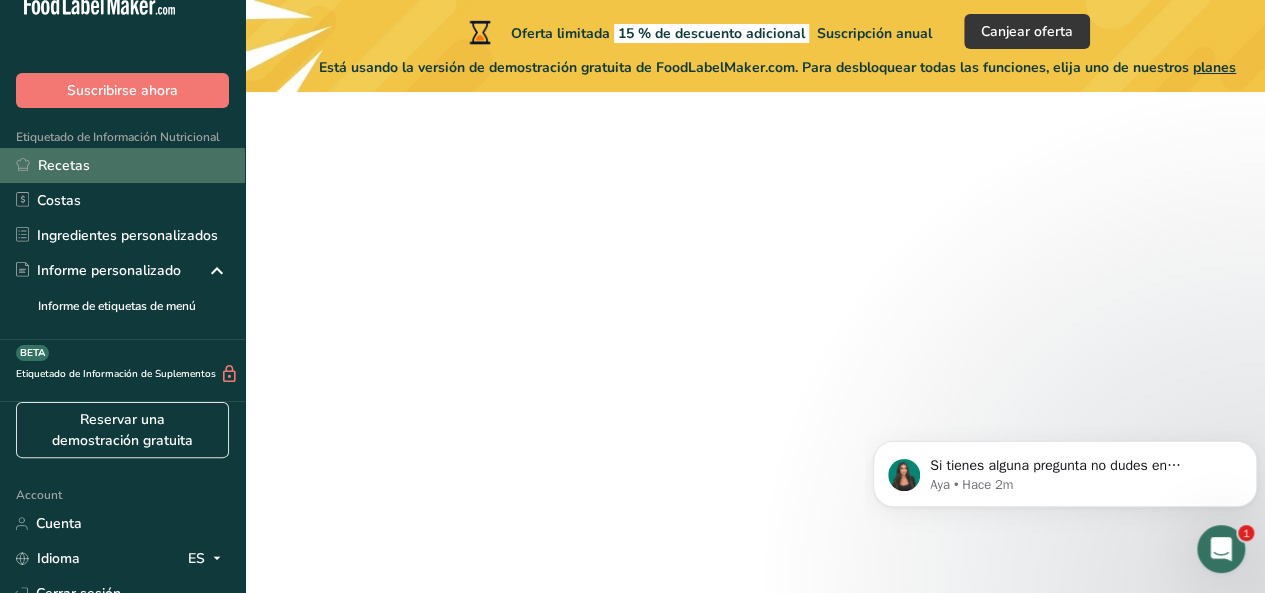scroll, scrollTop: 0, scrollLeft: 0, axis: both 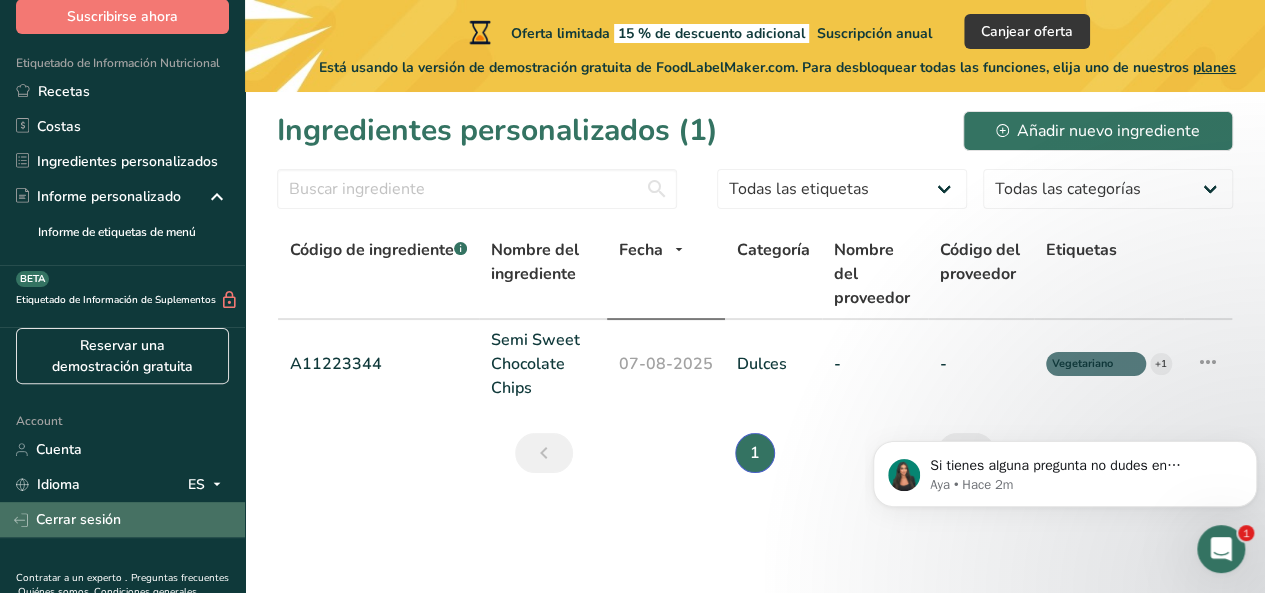 click on "Cerrar sesión" at bounding box center [122, 519] 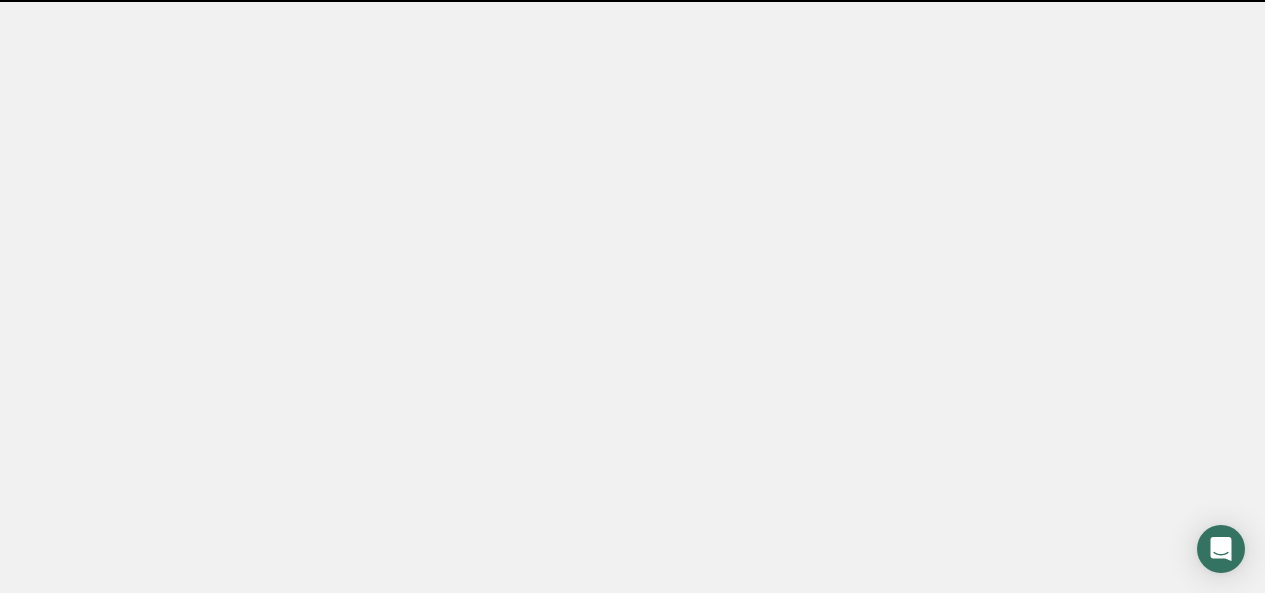 scroll, scrollTop: 0, scrollLeft: 0, axis: both 